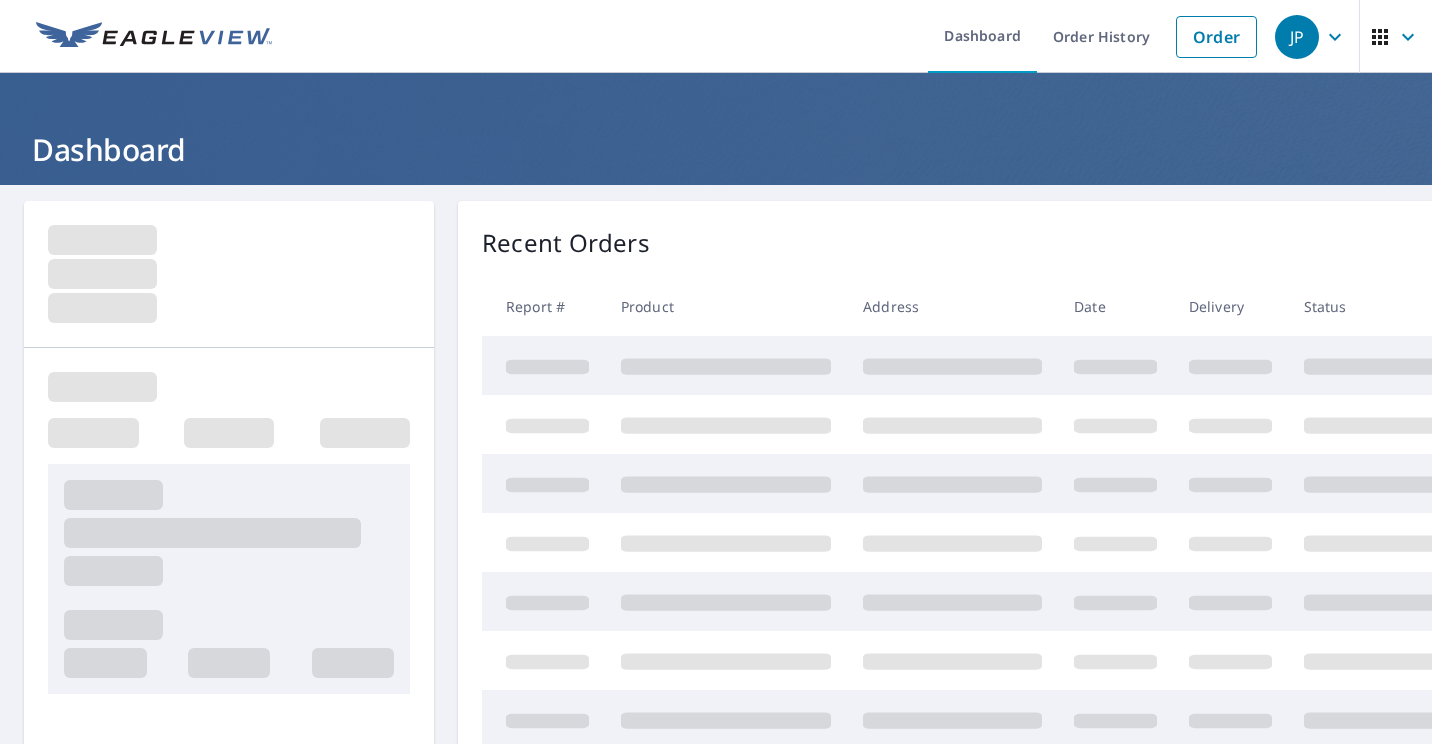 scroll, scrollTop: 0, scrollLeft: 0, axis: both 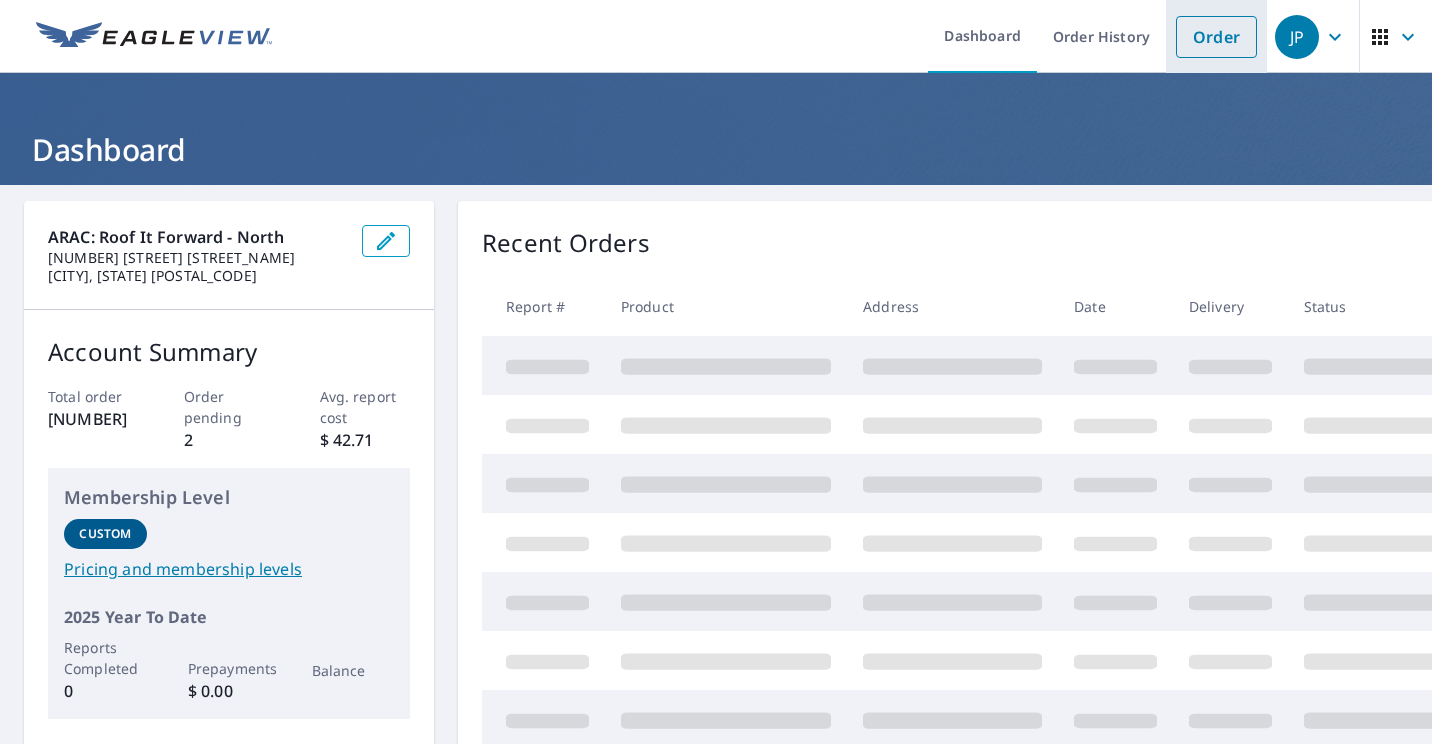 click on "Order" at bounding box center (1216, 37) 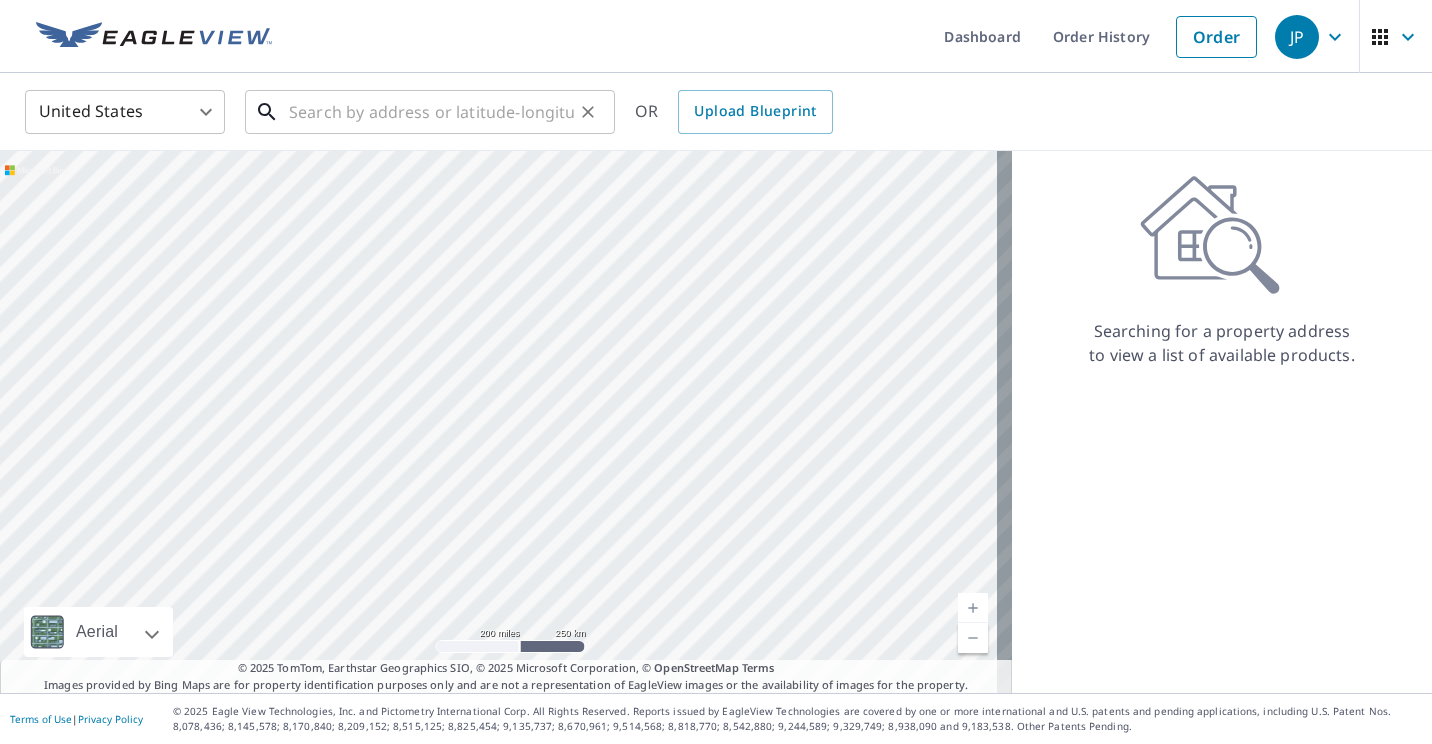 click at bounding box center (431, 112) 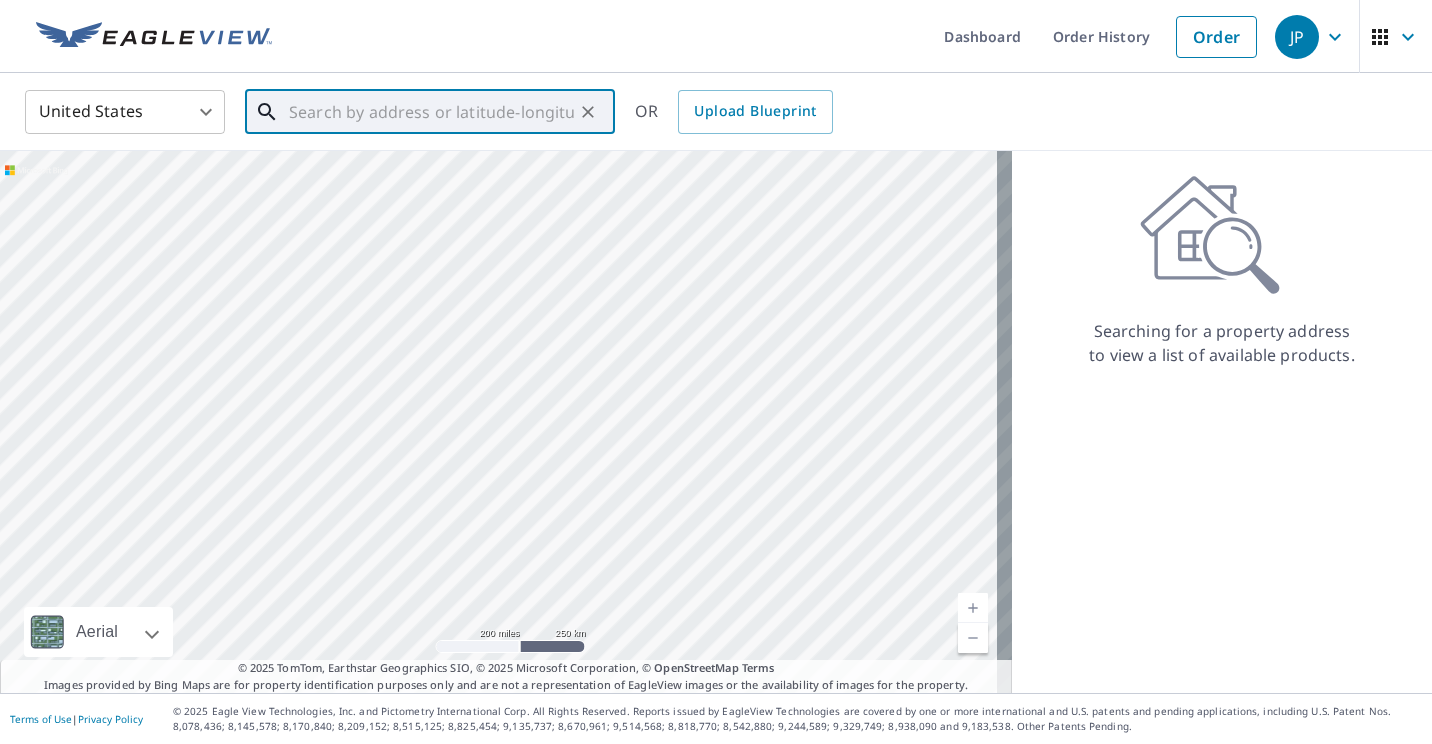 paste on "[NUMBER] [STREET] [CITY], [STATE]. [POSTAL_CODE]" 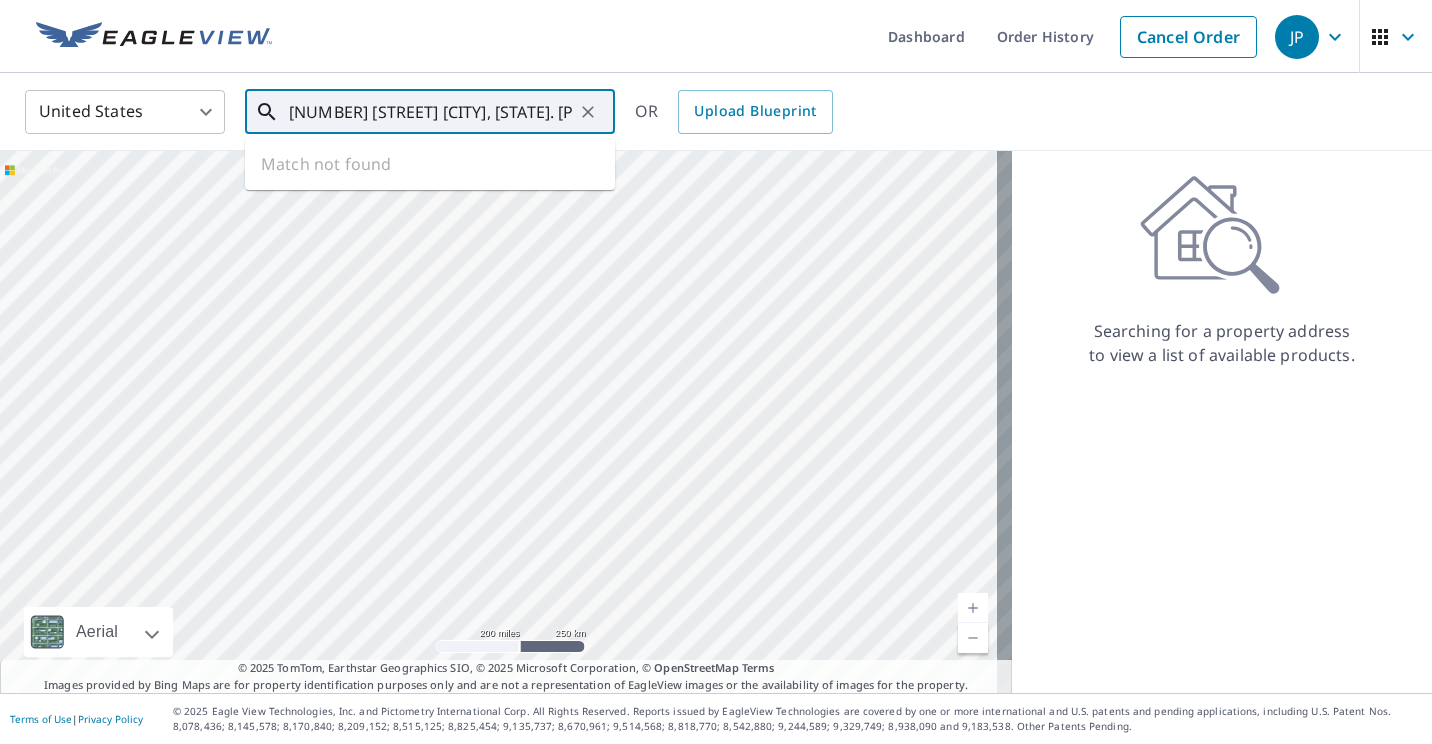 scroll, scrollTop: 0, scrollLeft: 15, axis: horizontal 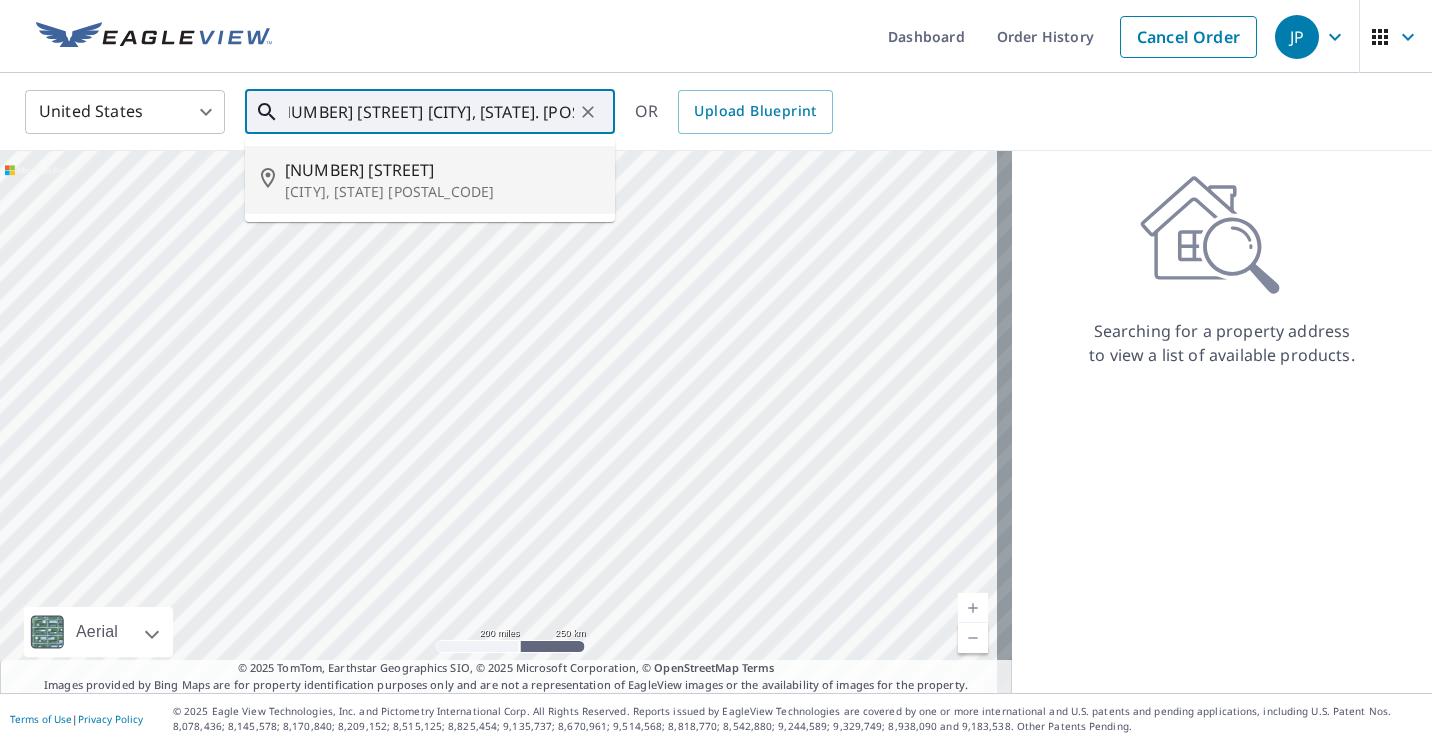 click on "[NUMBER] [STREET]" at bounding box center (442, 170) 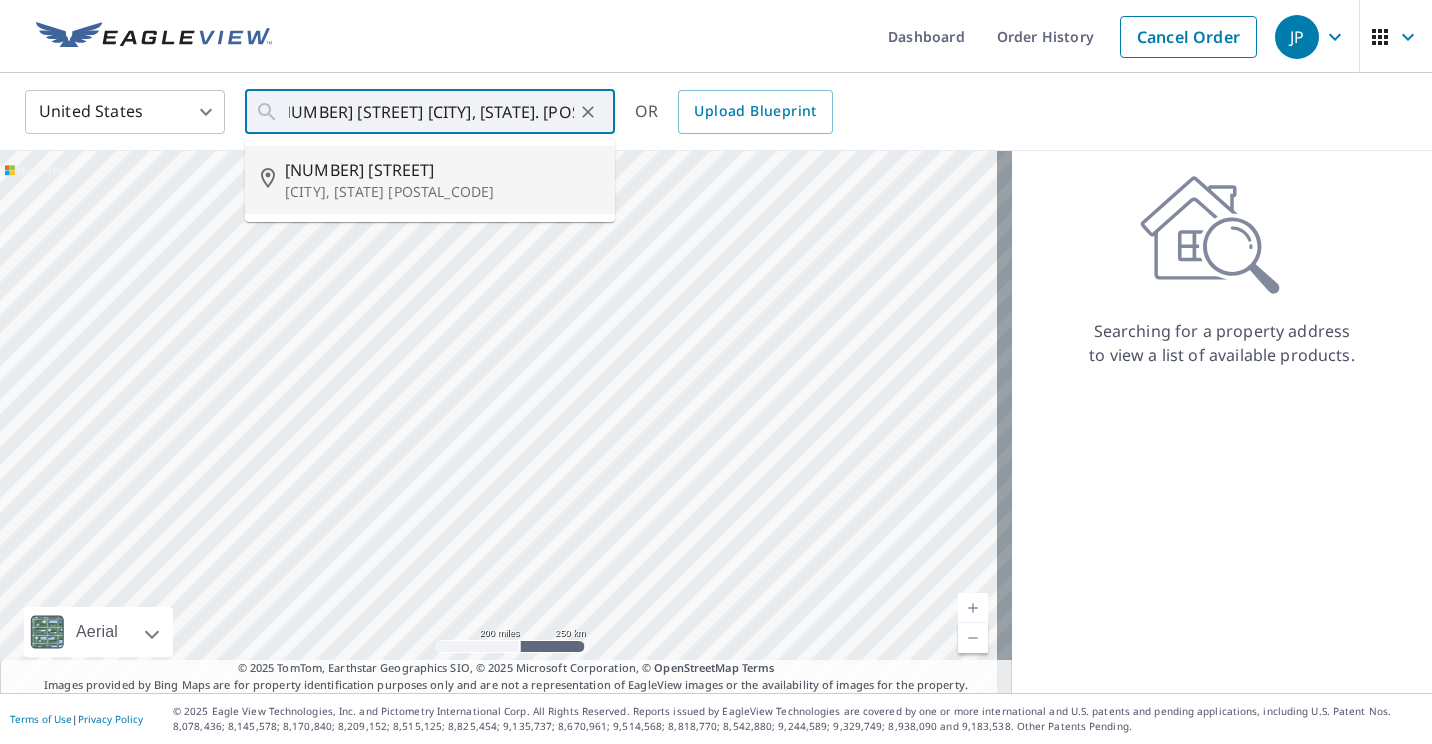 type on "[NUMBER] [STREET] [CITY], [STATE] [POSTAL_CODE]" 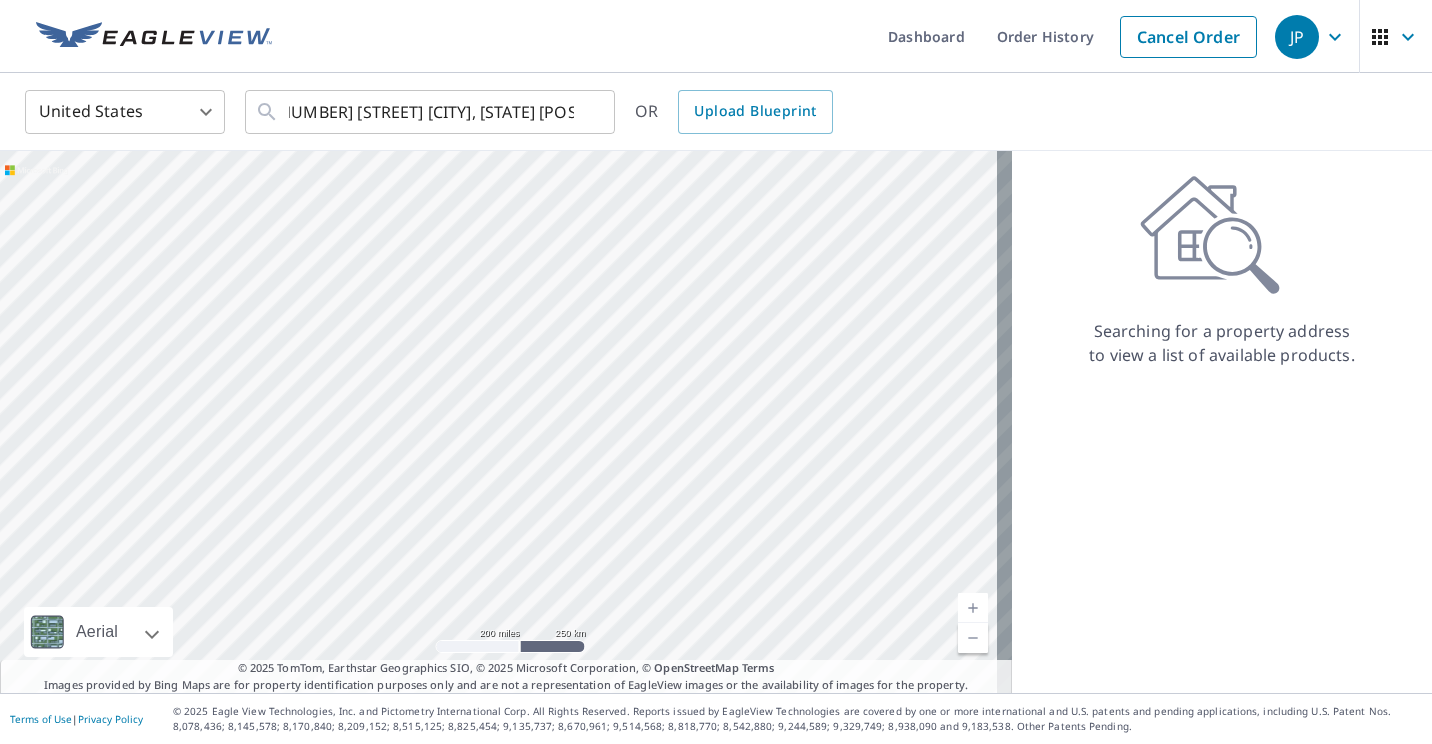 scroll, scrollTop: 0, scrollLeft: 0, axis: both 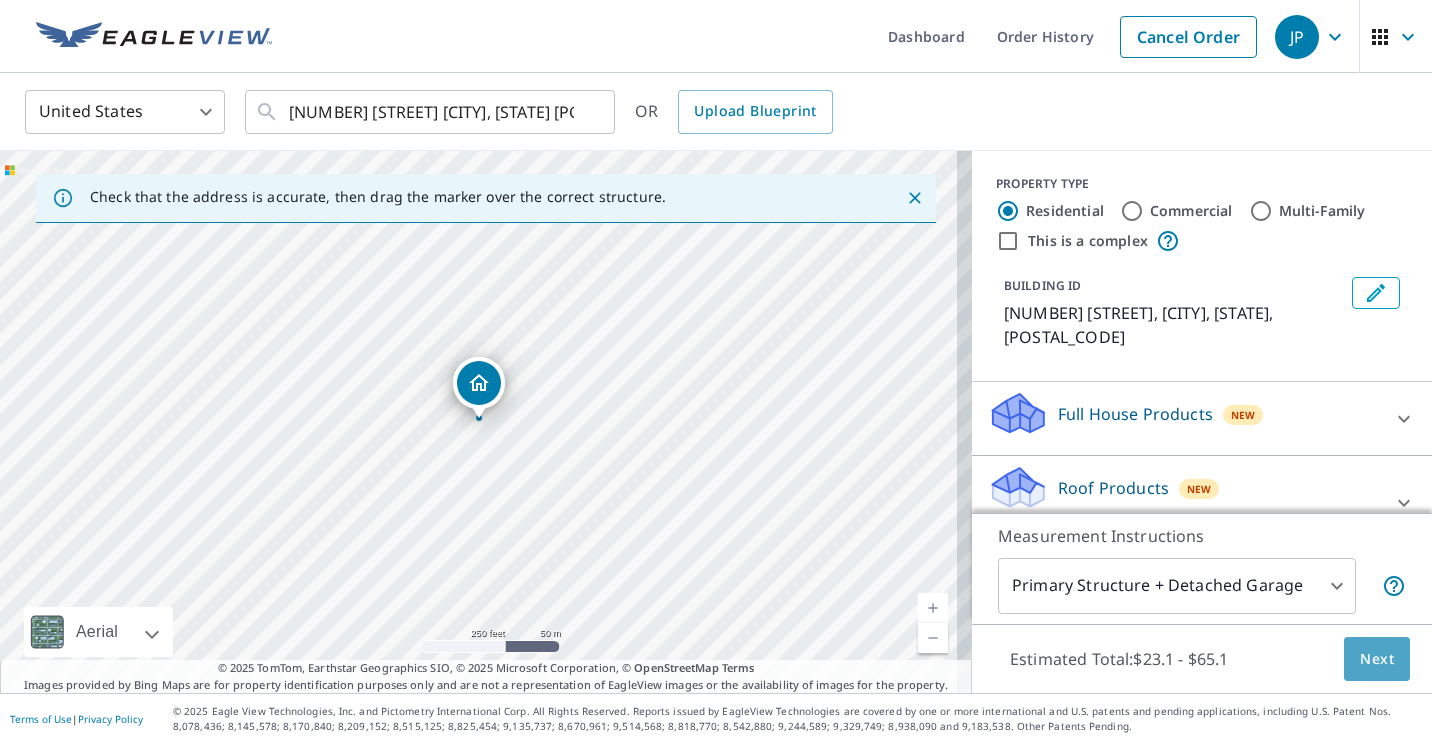 click on "Next" at bounding box center [1377, 659] 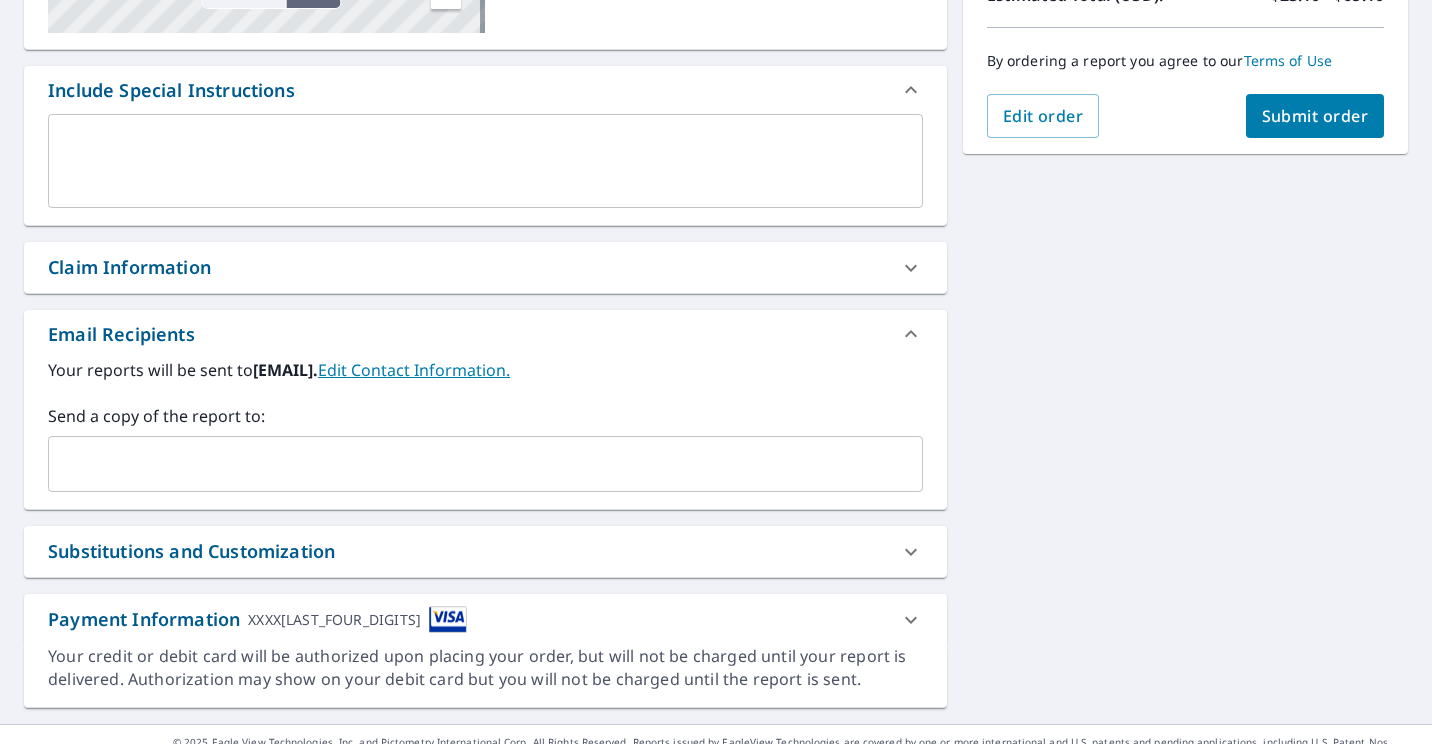 scroll, scrollTop: 515, scrollLeft: 0, axis: vertical 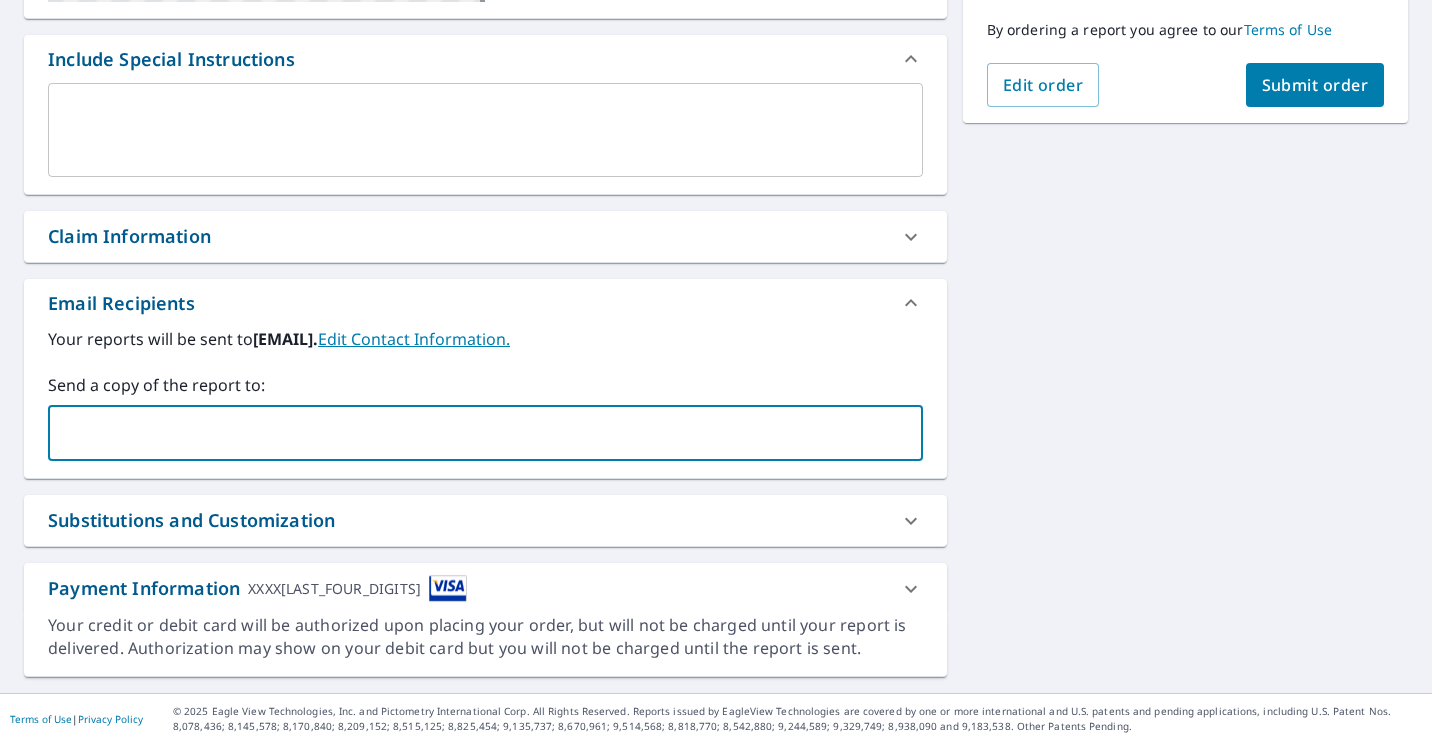 click at bounding box center (470, 433) 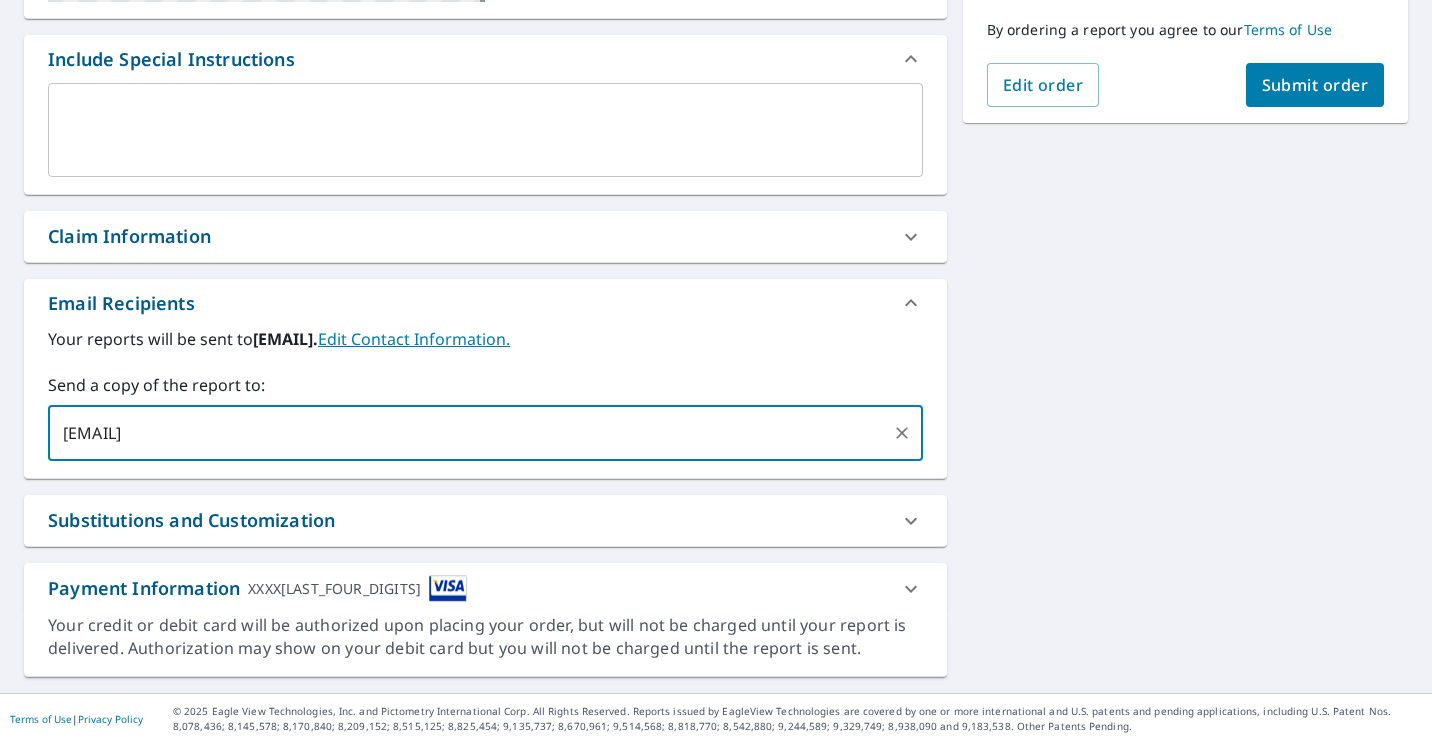 type on "[EMAIL]" 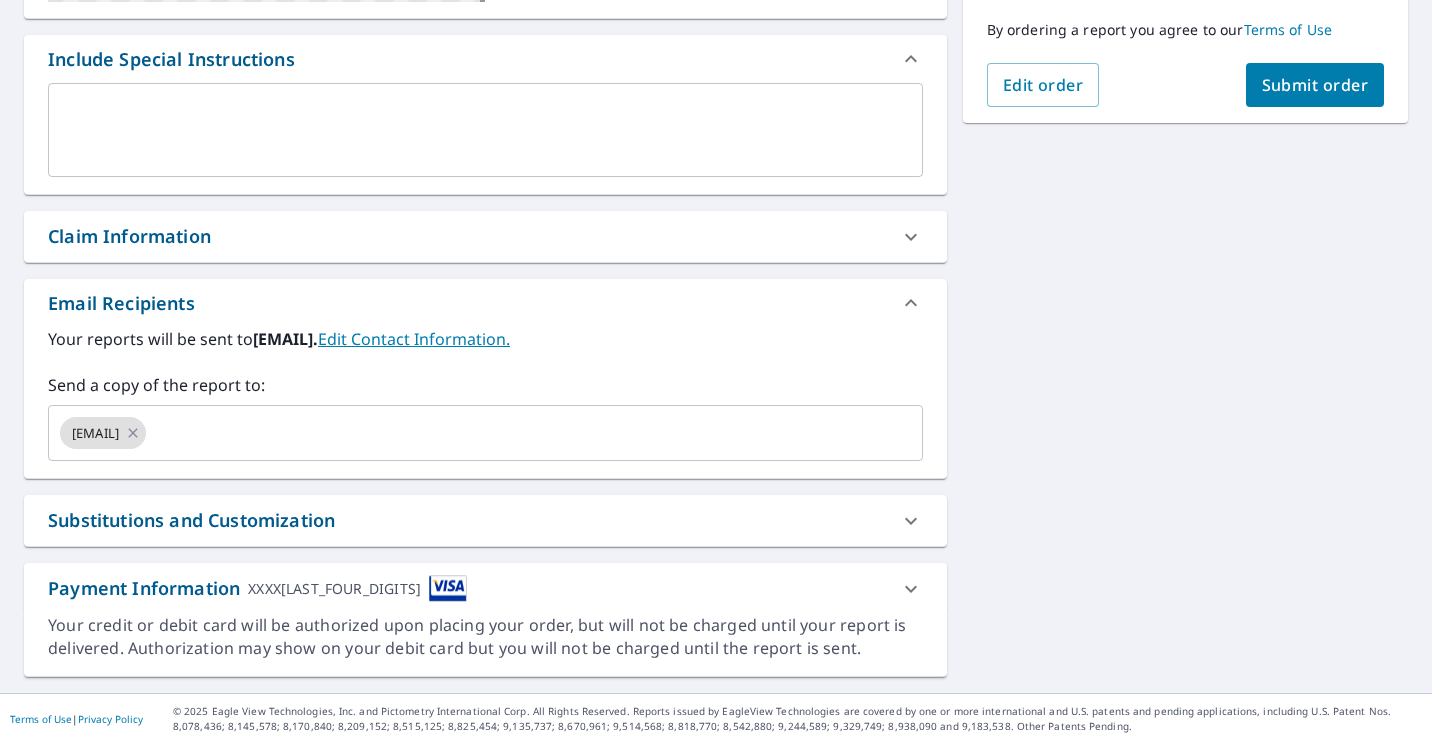 drag, startPoint x: 685, startPoint y: 353, endPoint x: 719, endPoint y: 363, distance: 35.44009 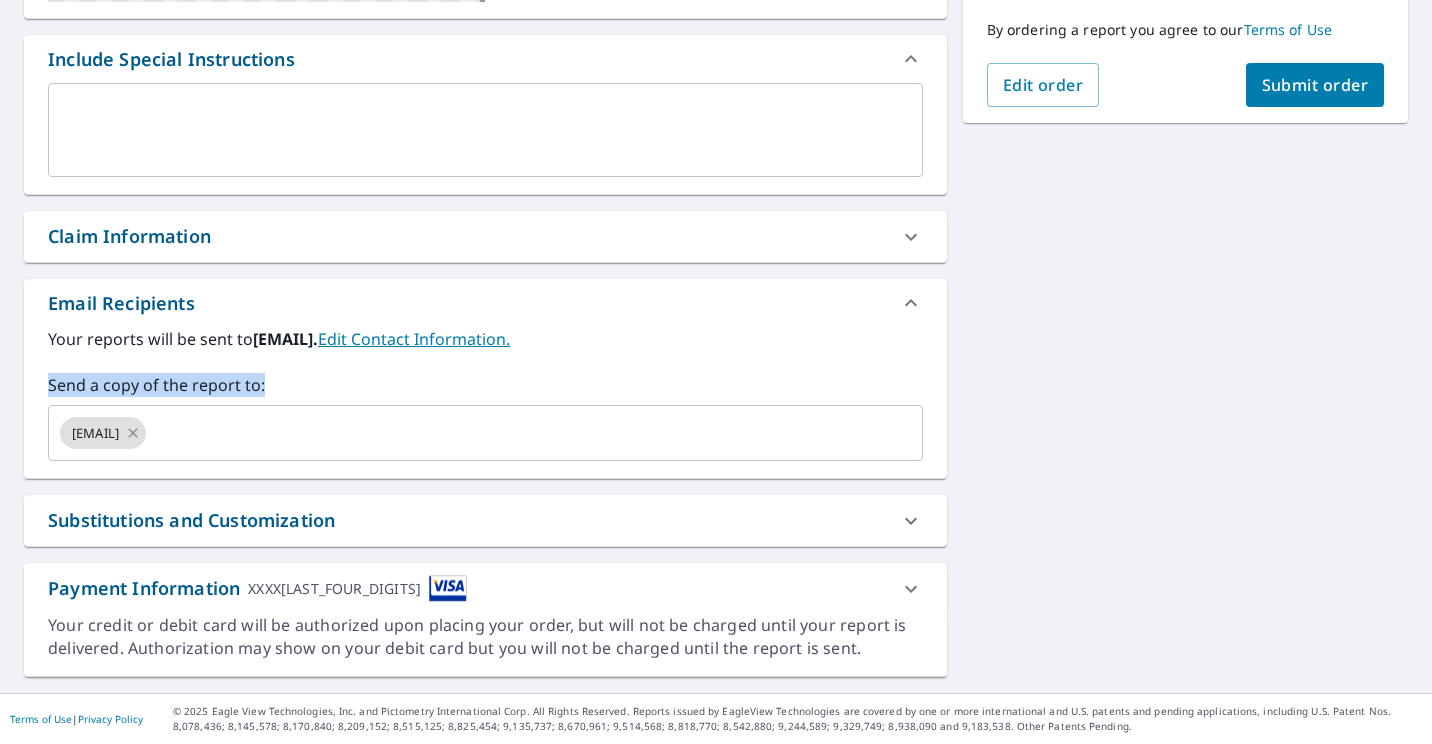 click on "Submit order" at bounding box center (1315, 85) 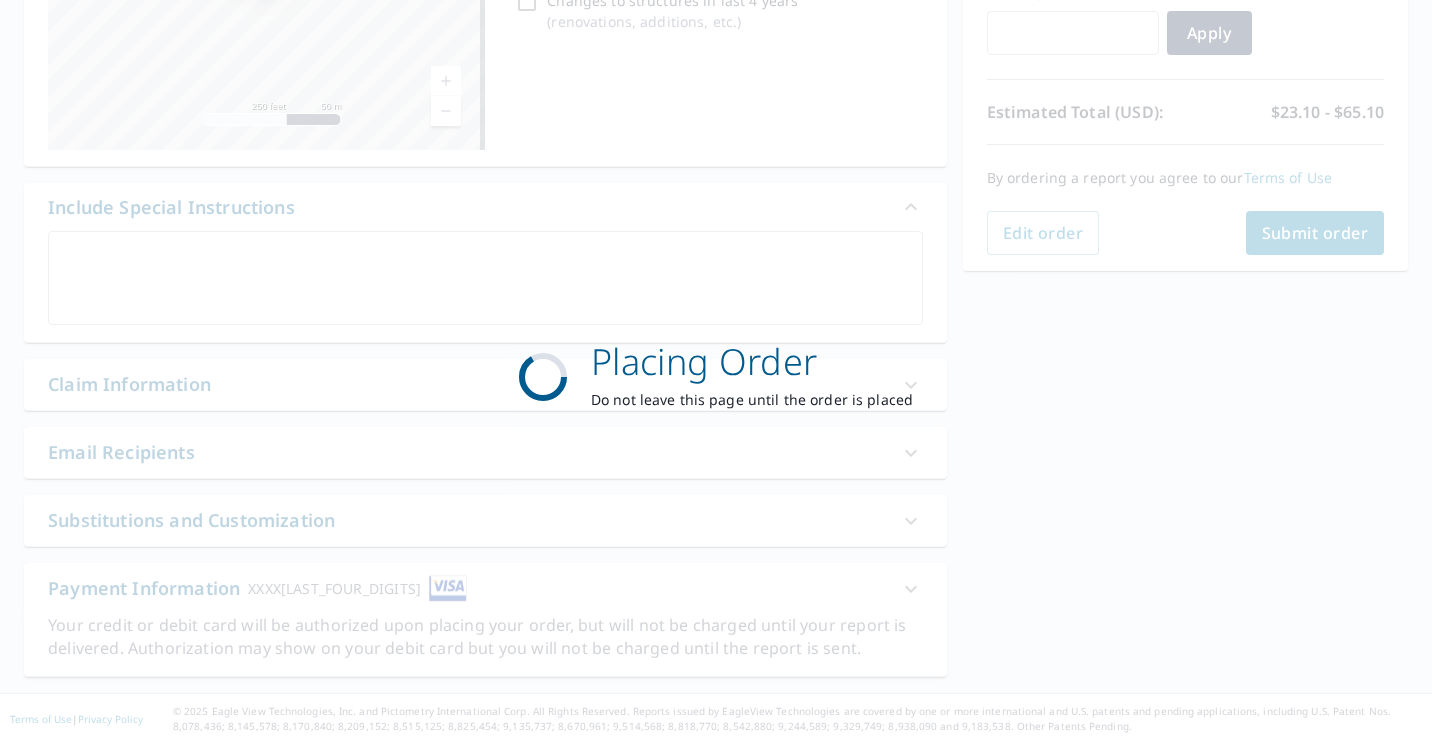 scroll, scrollTop: 367, scrollLeft: 0, axis: vertical 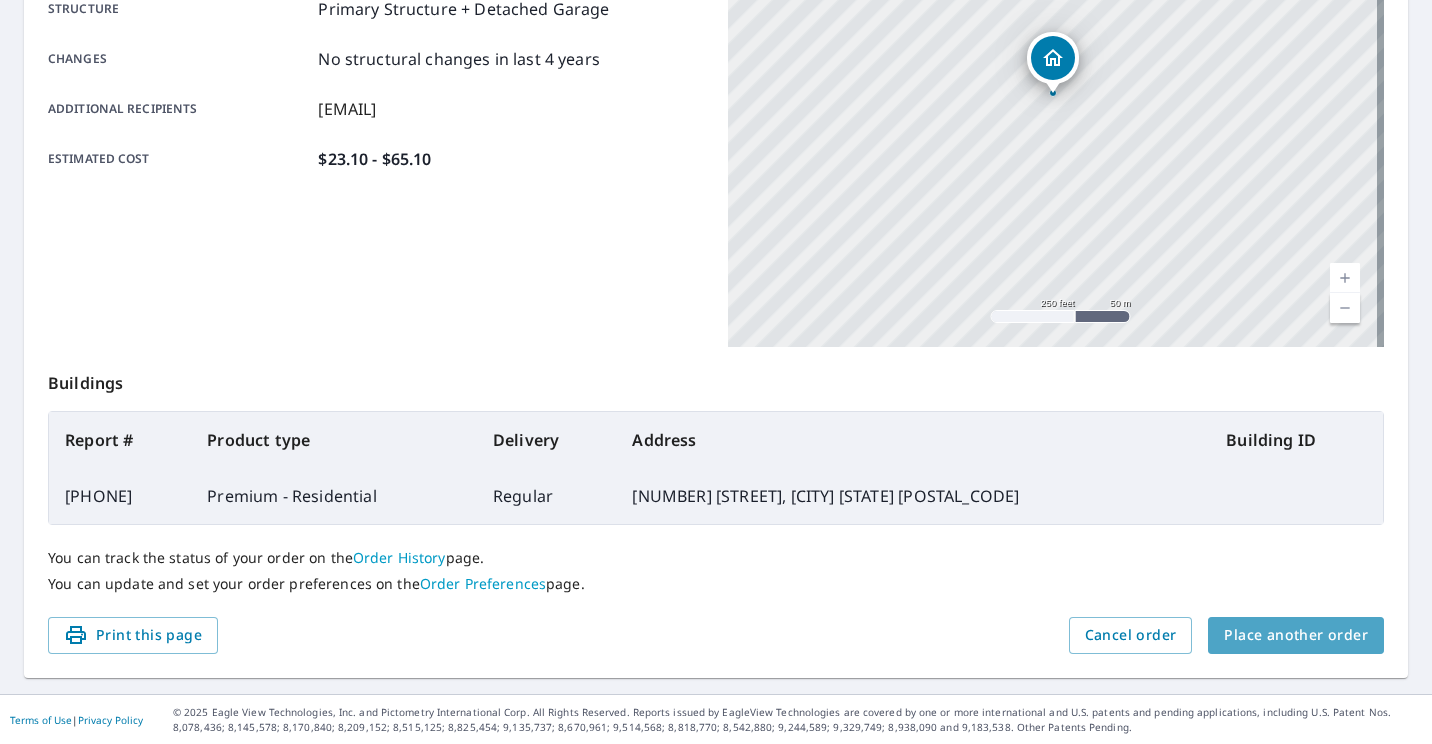 click on "Place another order" at bounding box center [1296, 635] 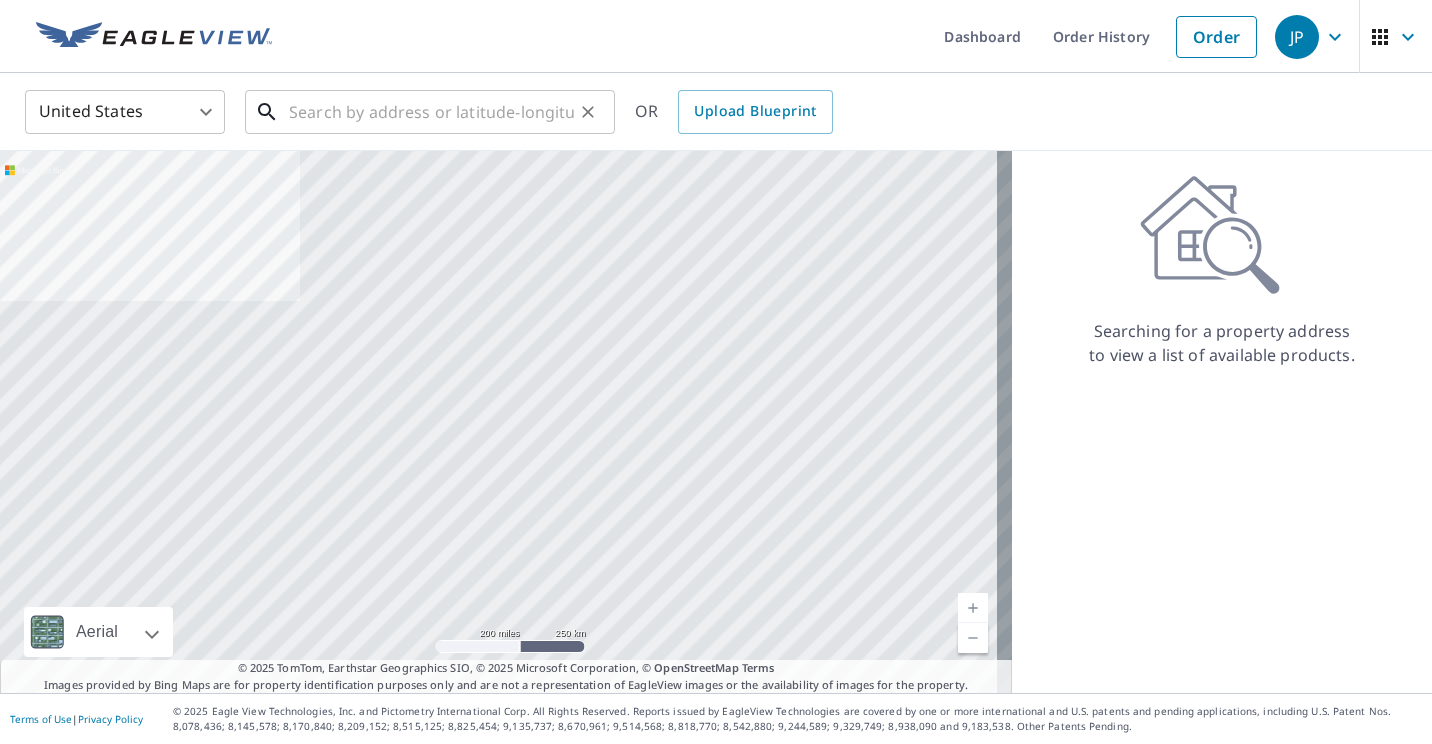 click at bounding box center [431, 112] 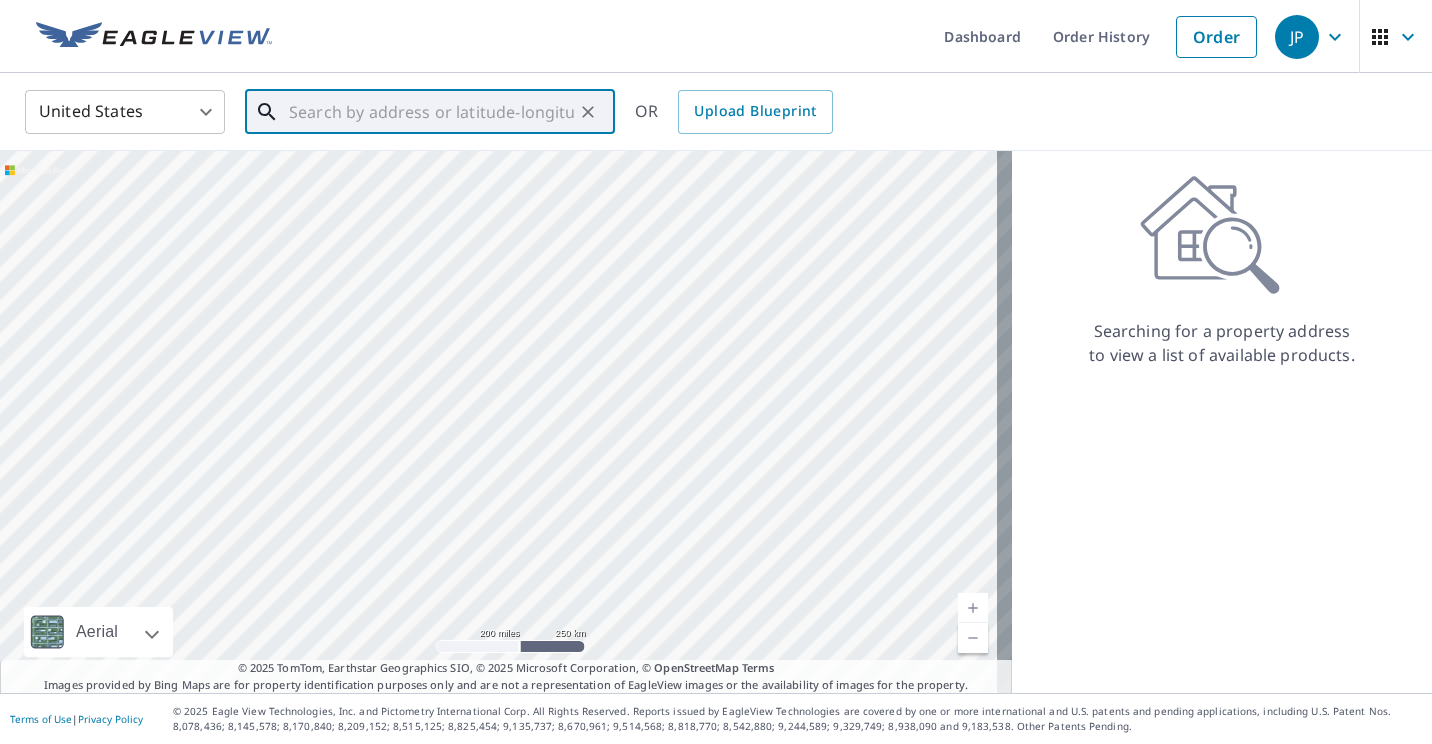 paste on "[NUMBER] [STREET] [CITY], [STATE]. [POSTAL_CODE]" 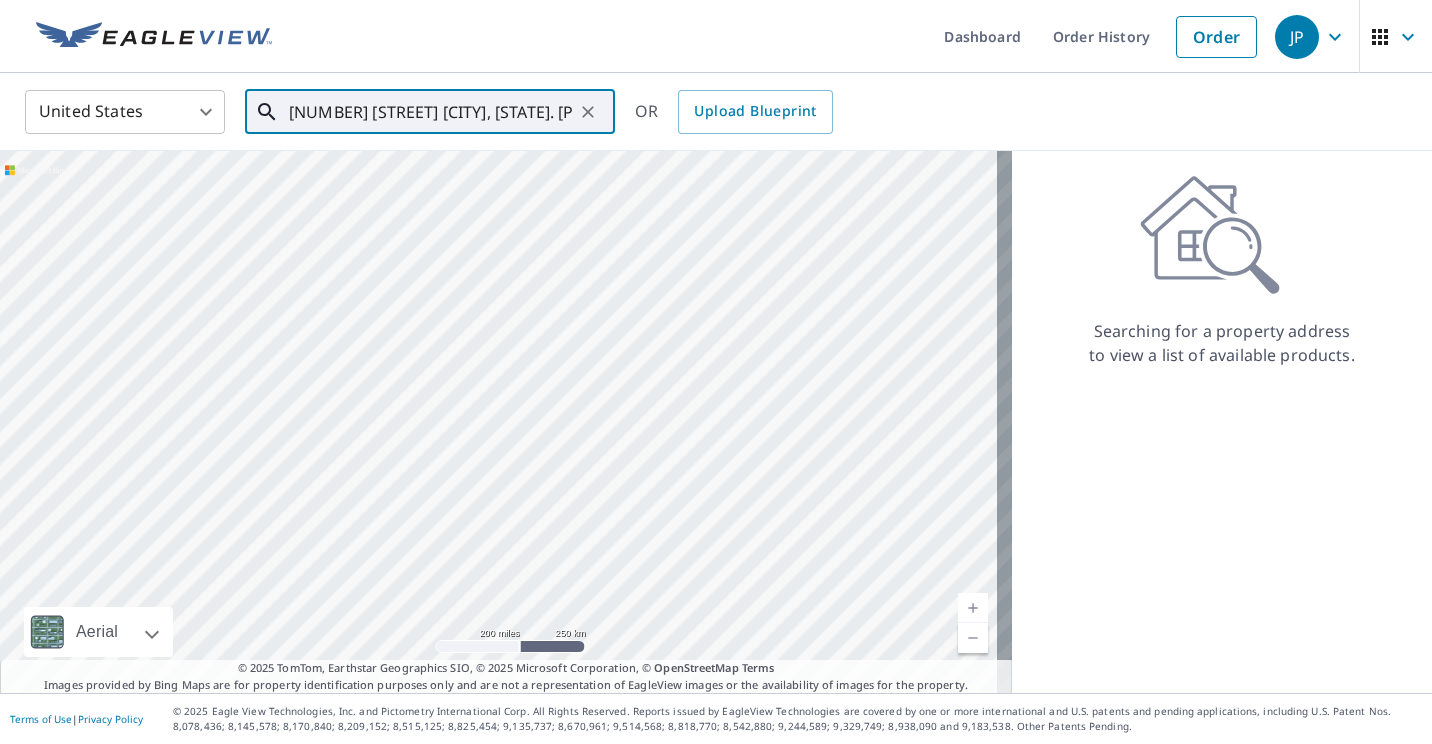 scroll, scrollTop: 0, scrollLeft: 26, axis: horizontal 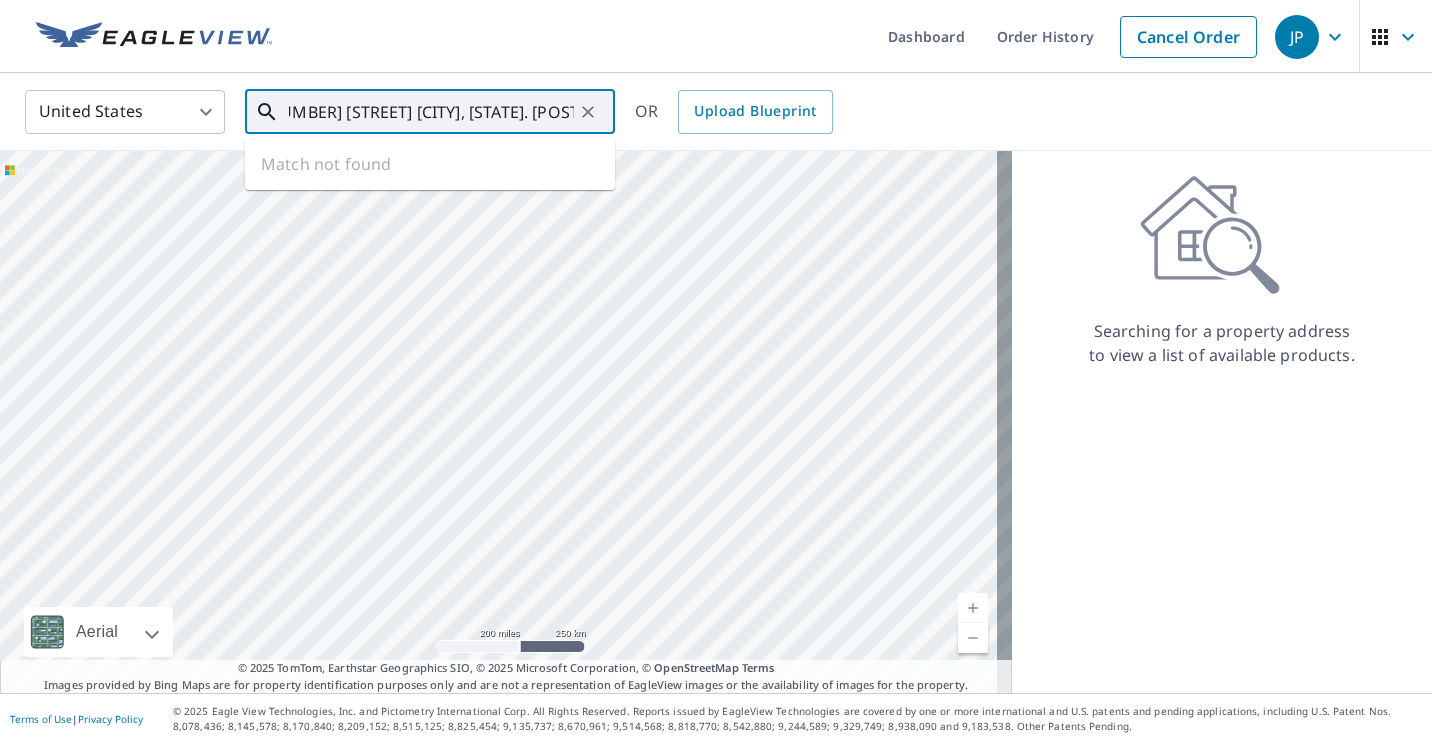 click on "[NUMBER] [STREET] [CITY], [STATE]. [POSTAL_CODE]" at bounding box center (431, 112) 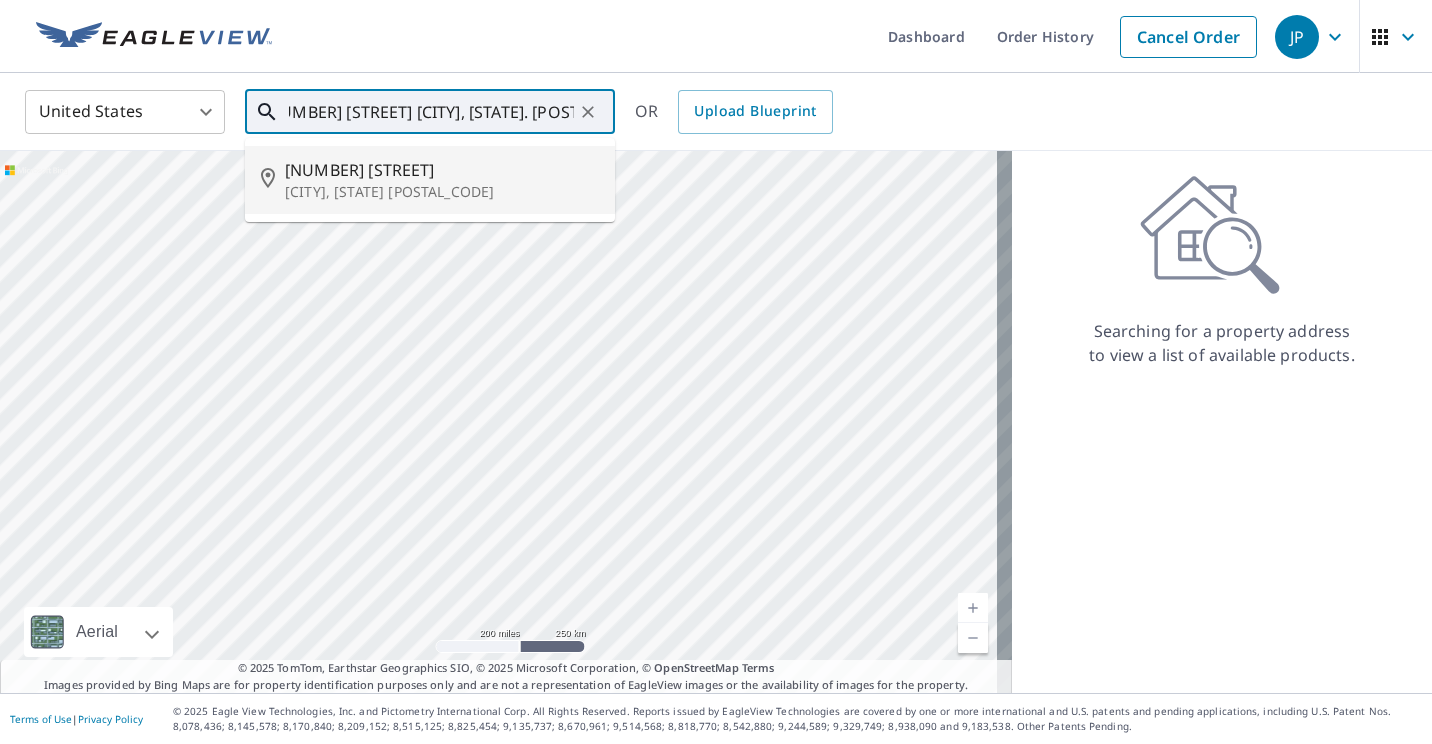 click on "[NUMBER] [STREET]" at bounding box center [442, 170] 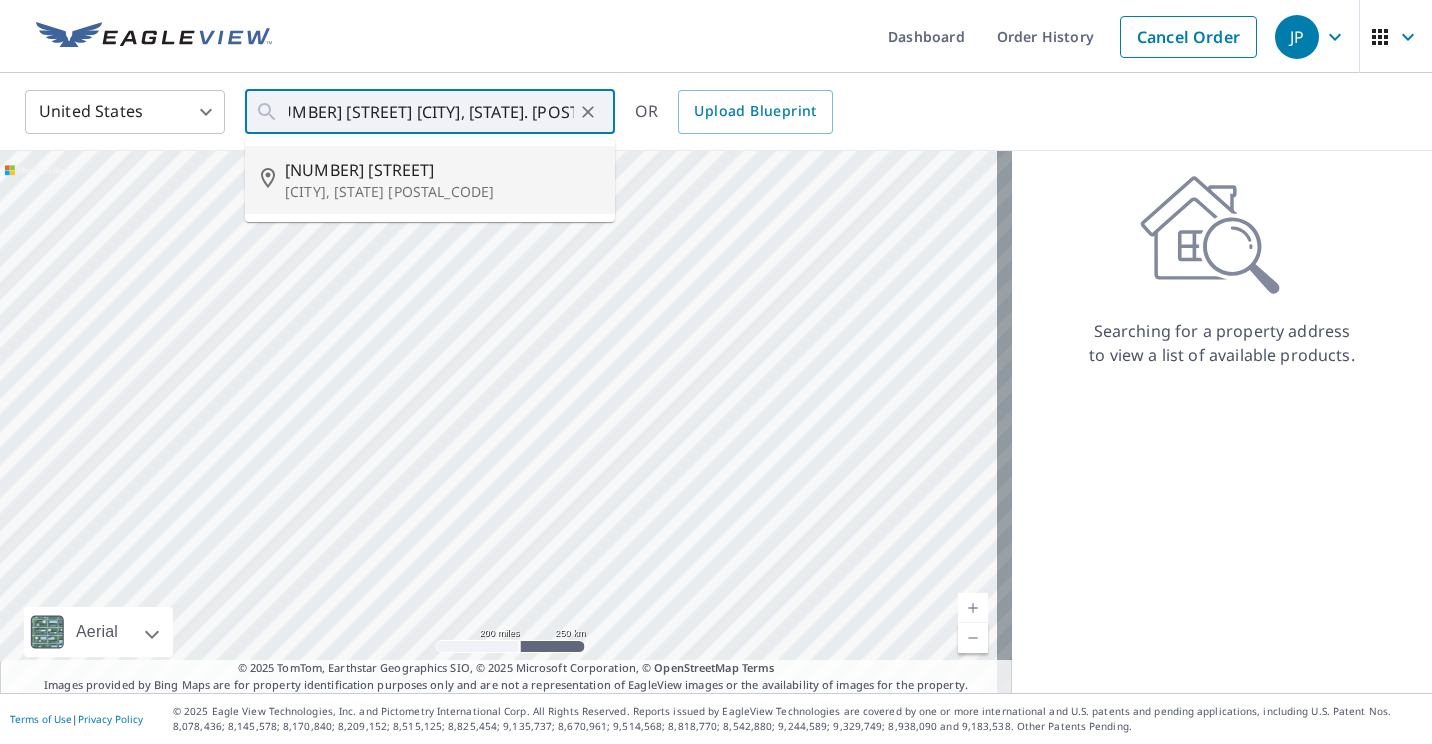 type on "[NUMBER] [STREET] [CITY], [STATE] [POSTAL_CODE]" 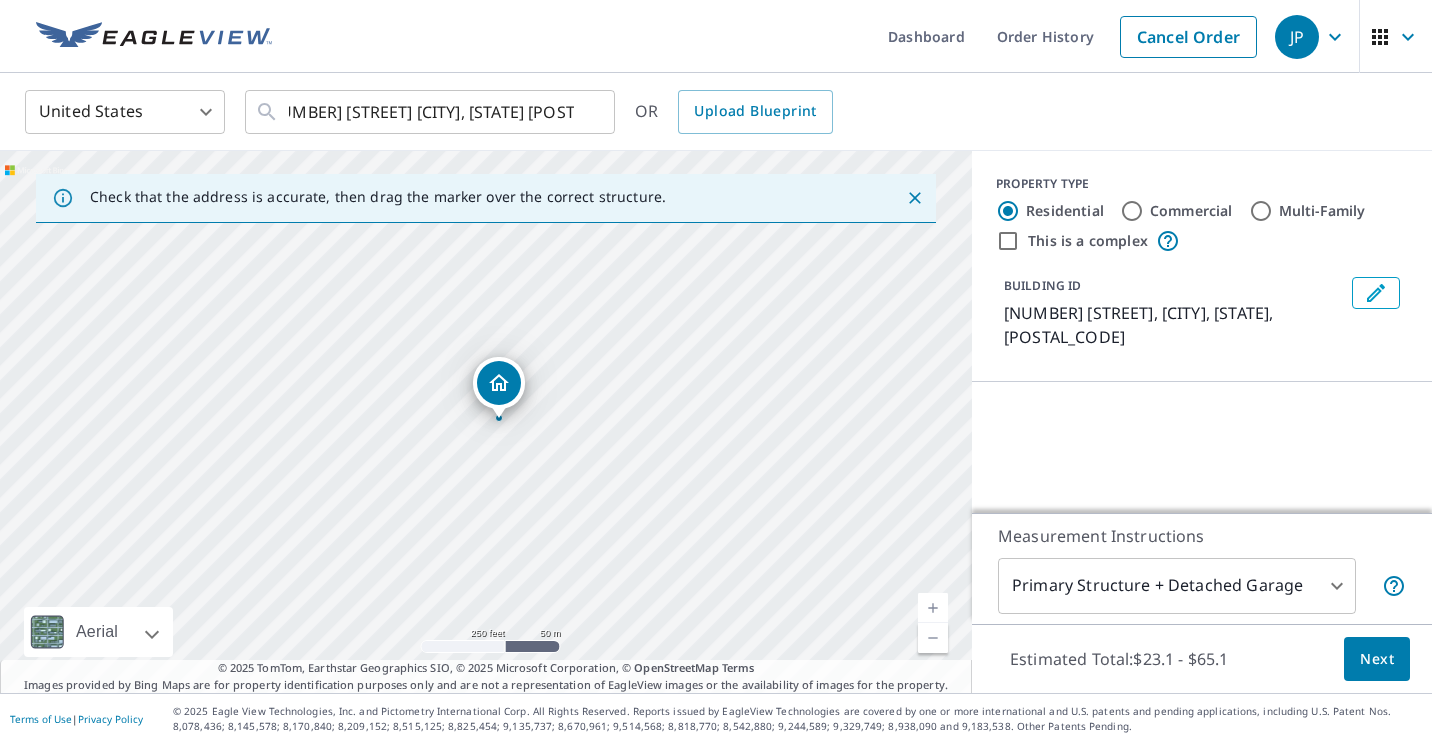 scroll, scrollTop: 0, scrollLeft: 0, axis: both 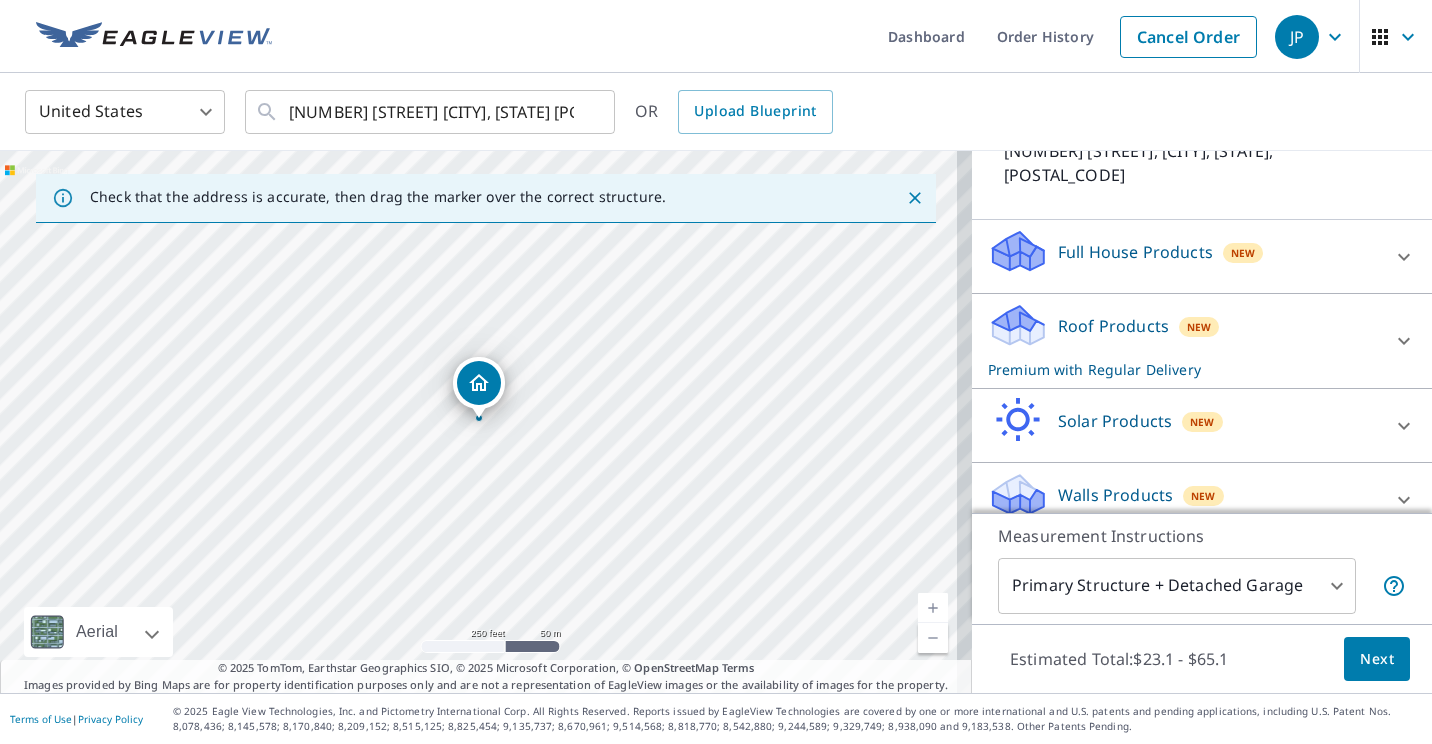 click 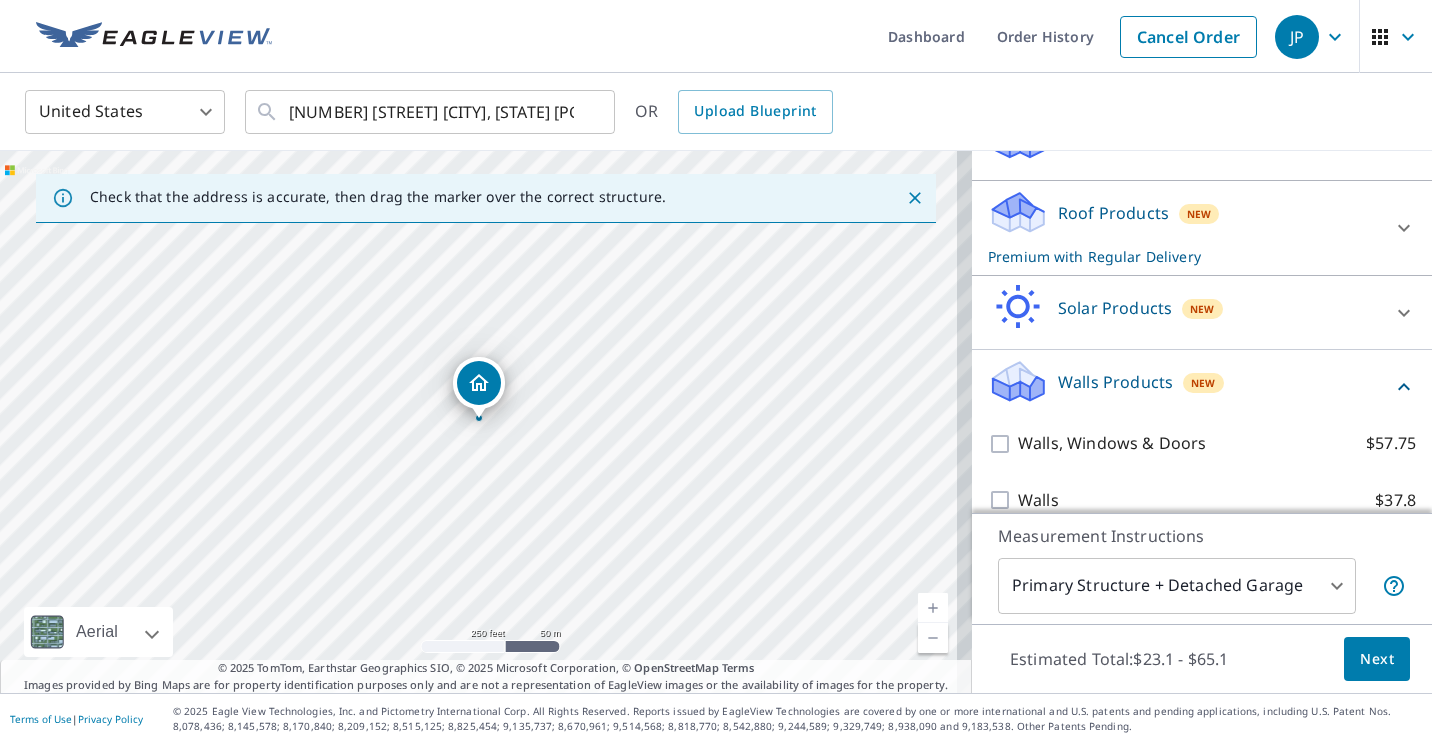 scroll, scrollTop: 277, scrollLeft: 0, axis: vertical 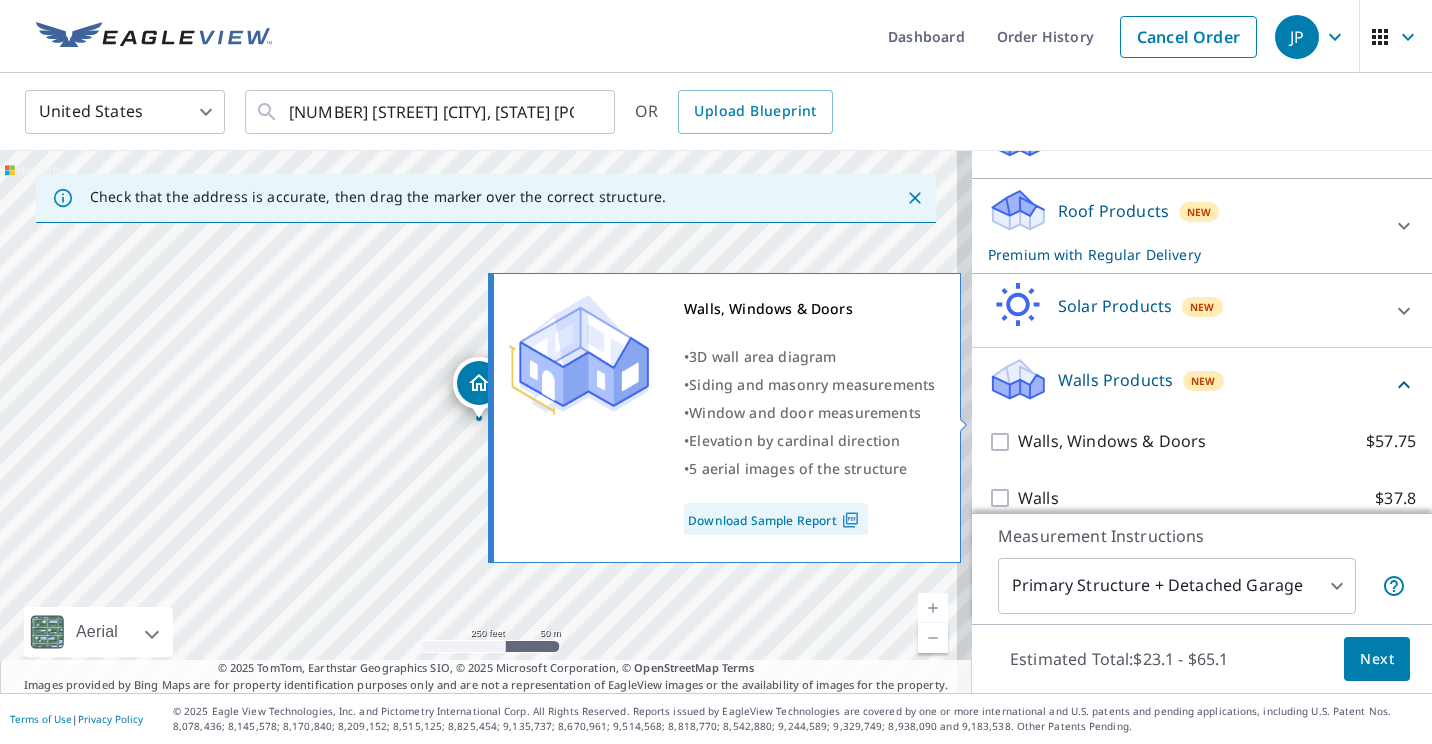 click on "Walls, Windows & Doors" at bounding box center (1112, 441) 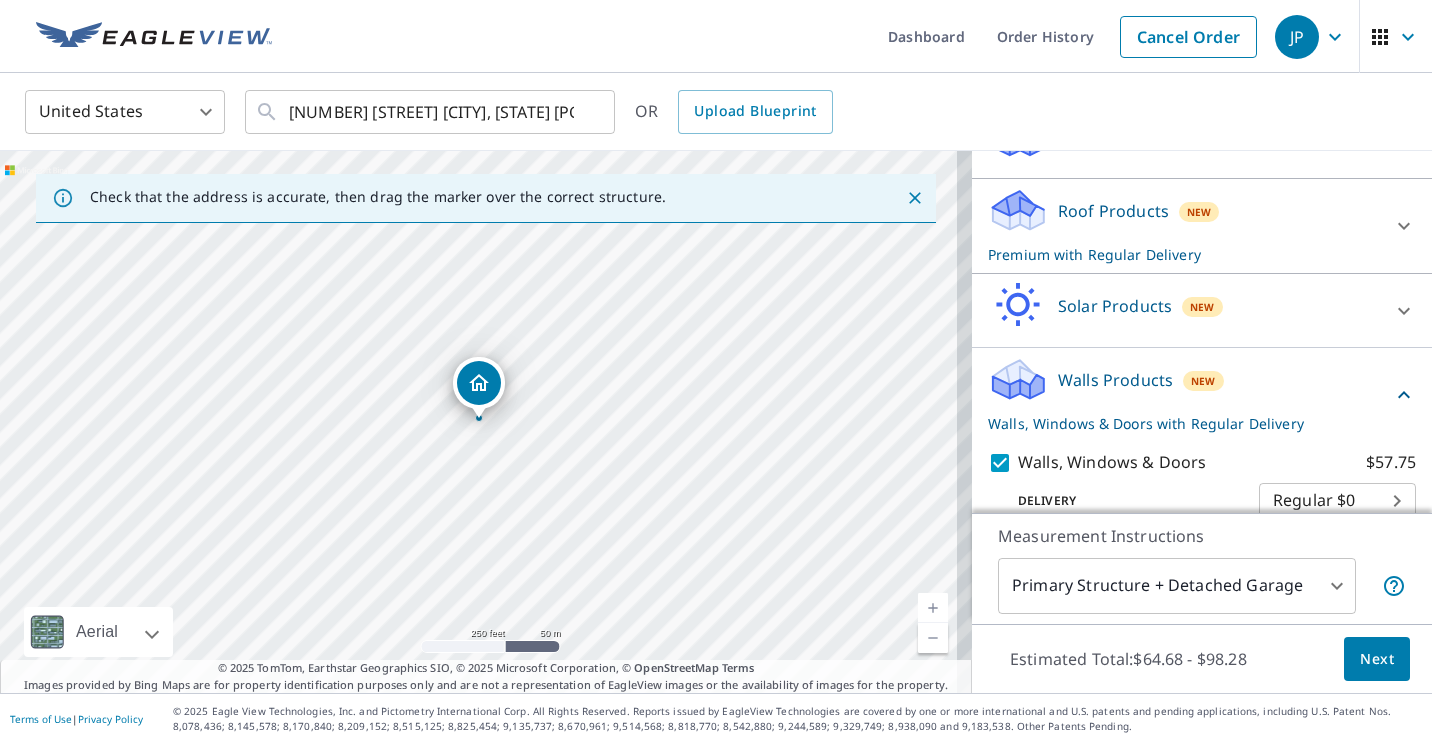 click on "Next" at bounding box center (1377, 659) 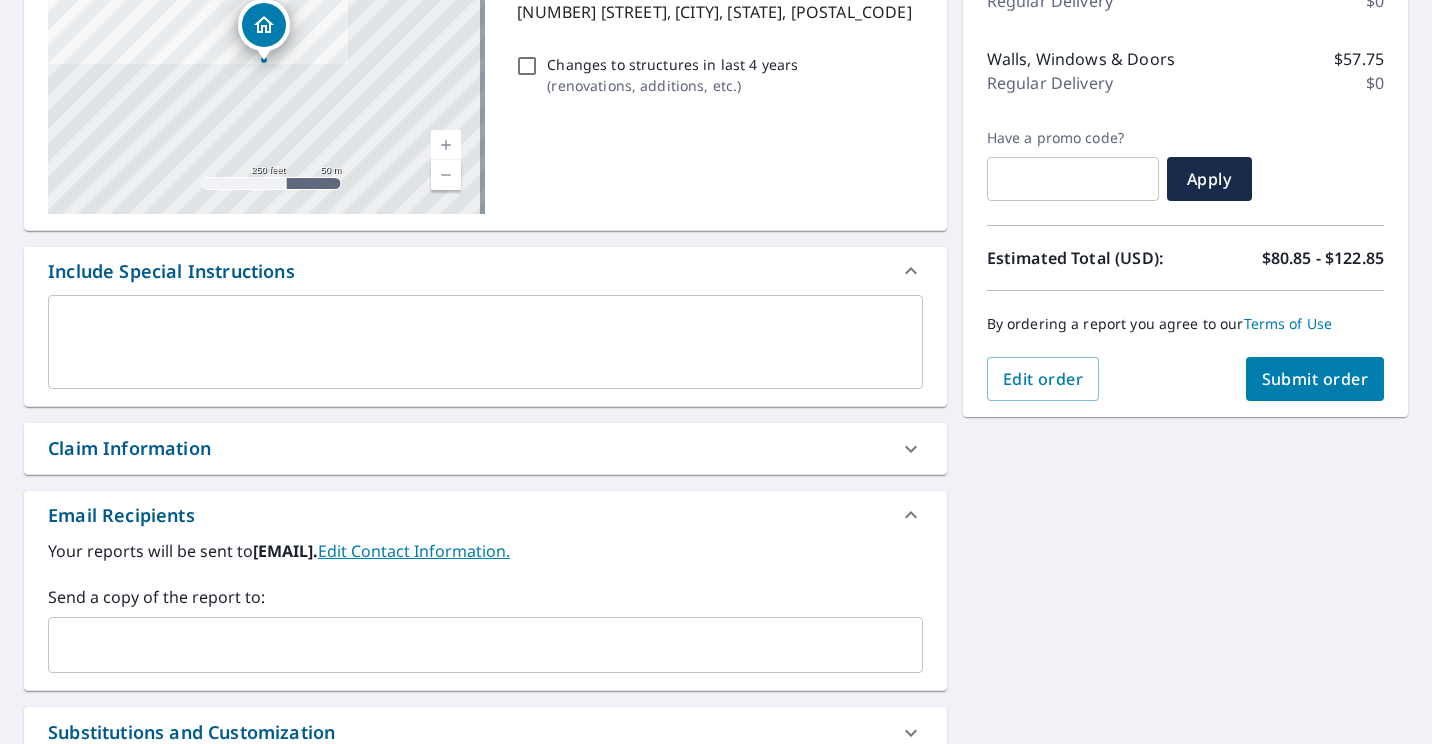 scroll, scrollTop: 440, scrollLeft: 0, axis: vertical 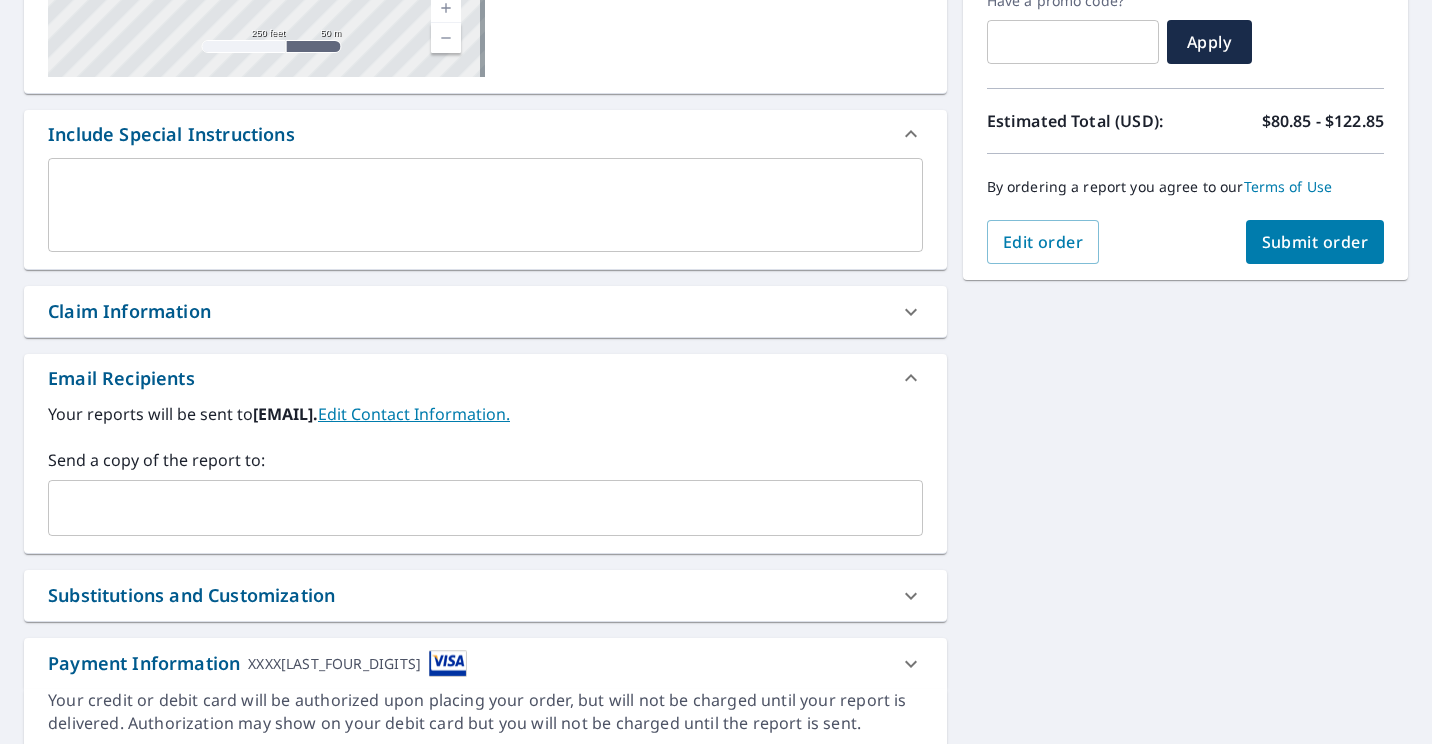 click at bounding box center (470, 508) 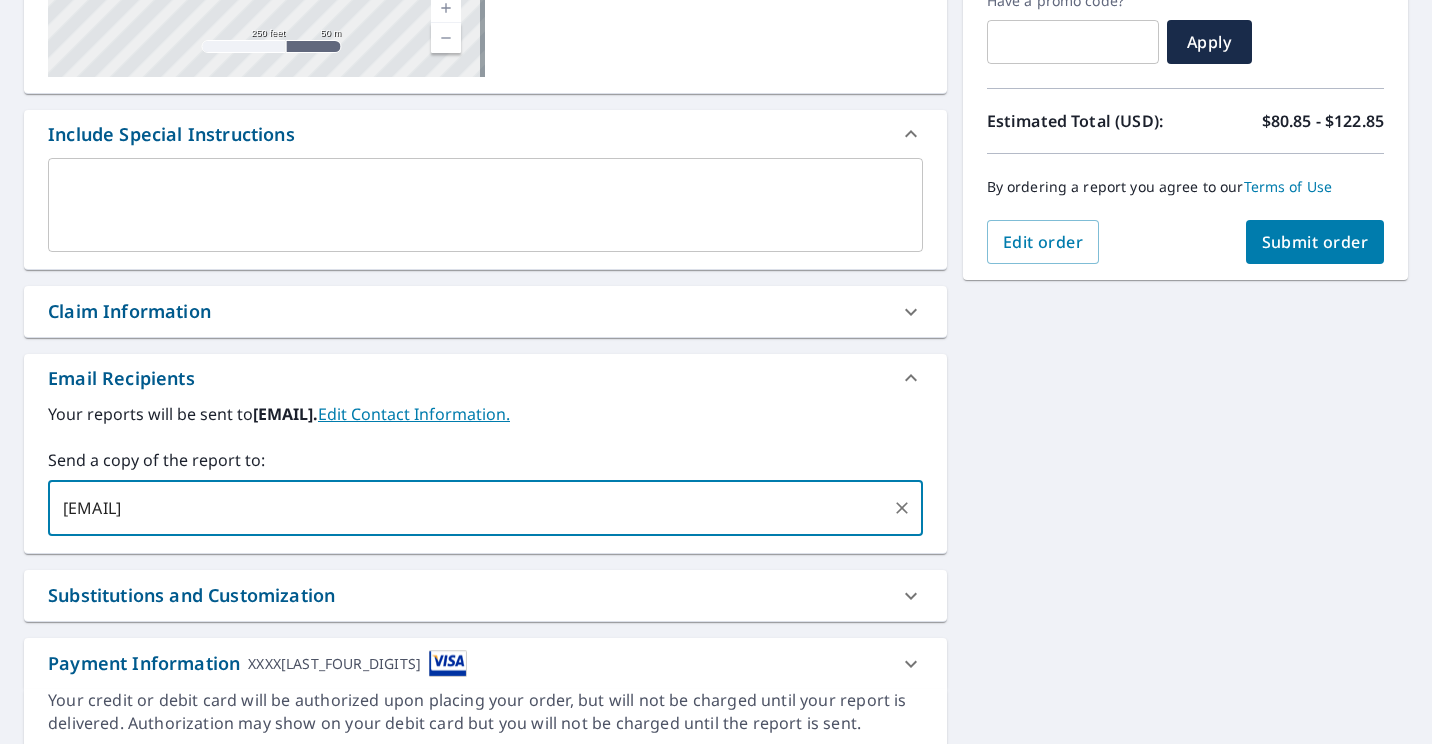 type on "[EMAIL]" 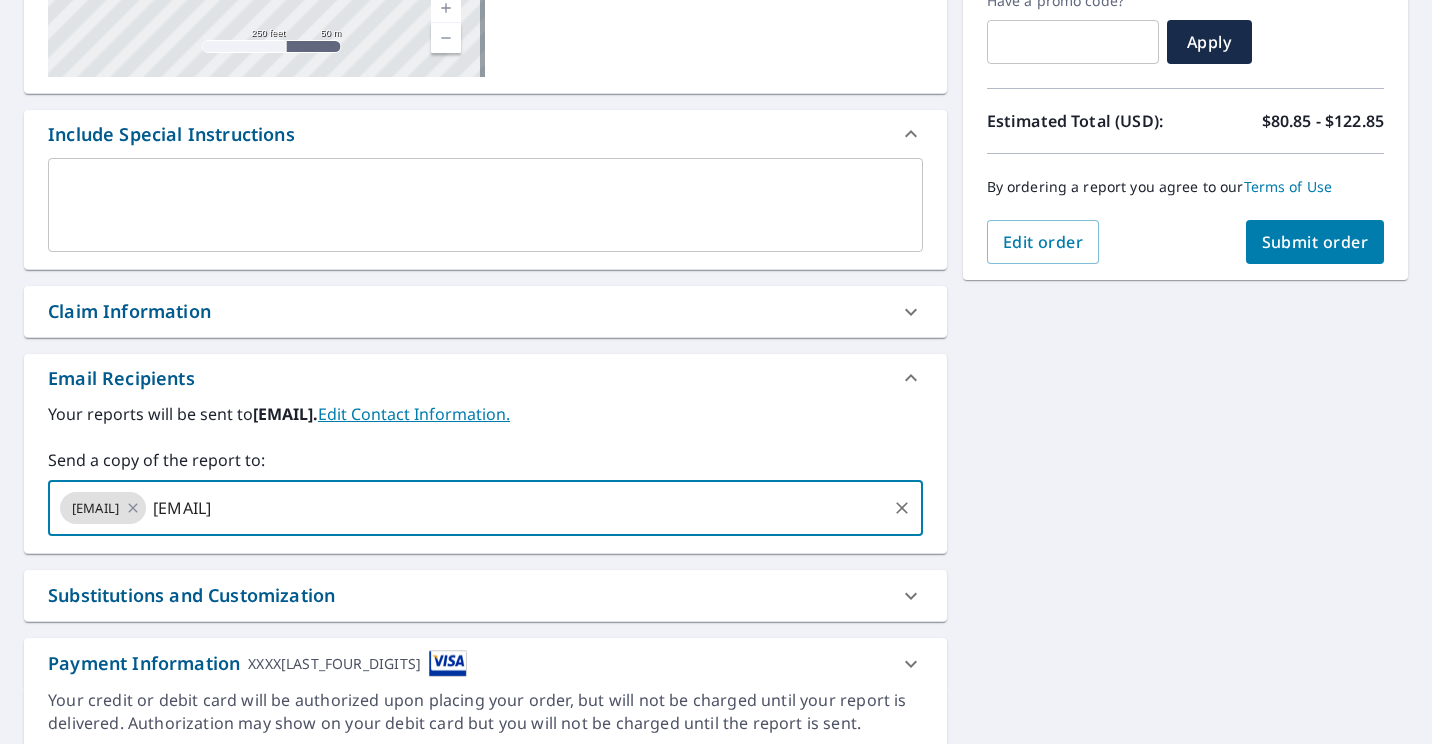 type on "[EMAIL]" 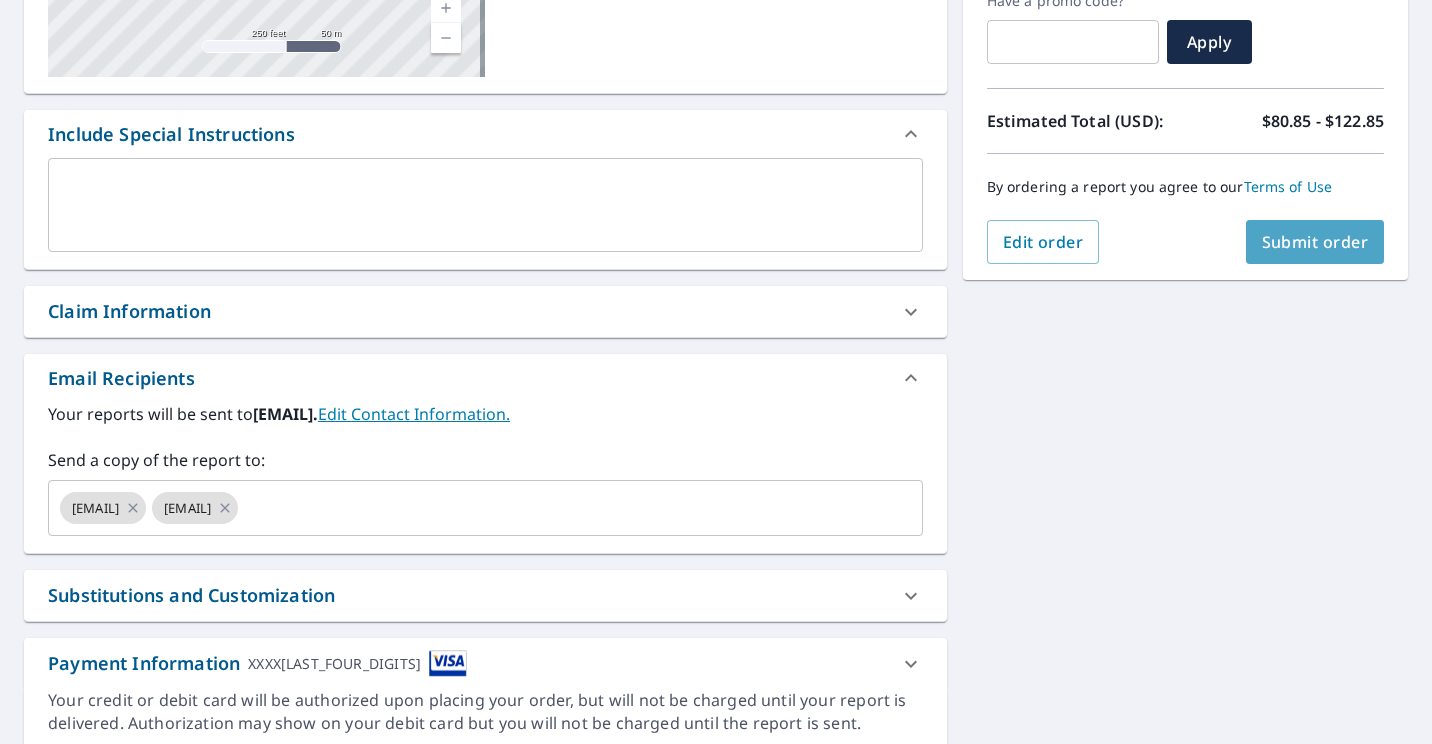 click on "Submit order" at bounding box center [1315, 242] 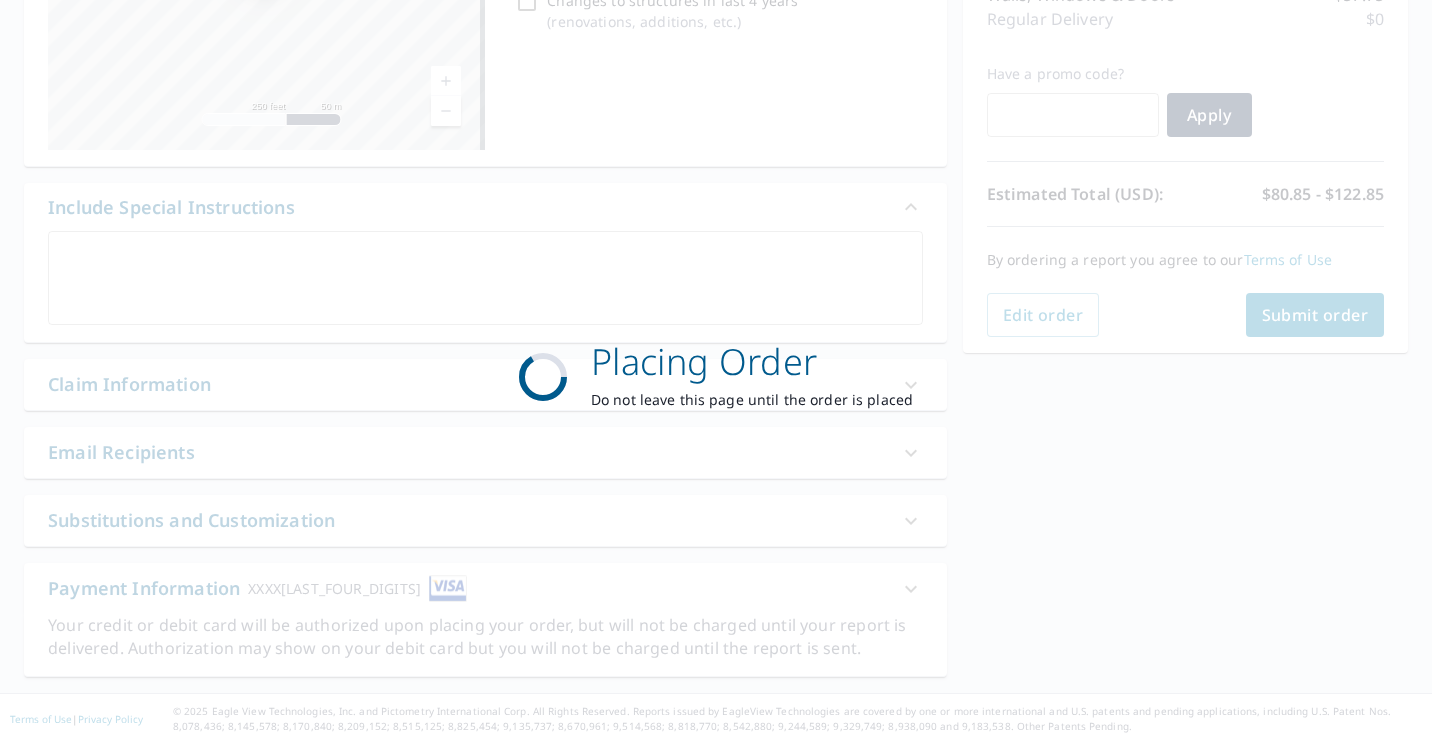 scroll, scrollTop: 367, scrollLeft: 0, axis: vertical 